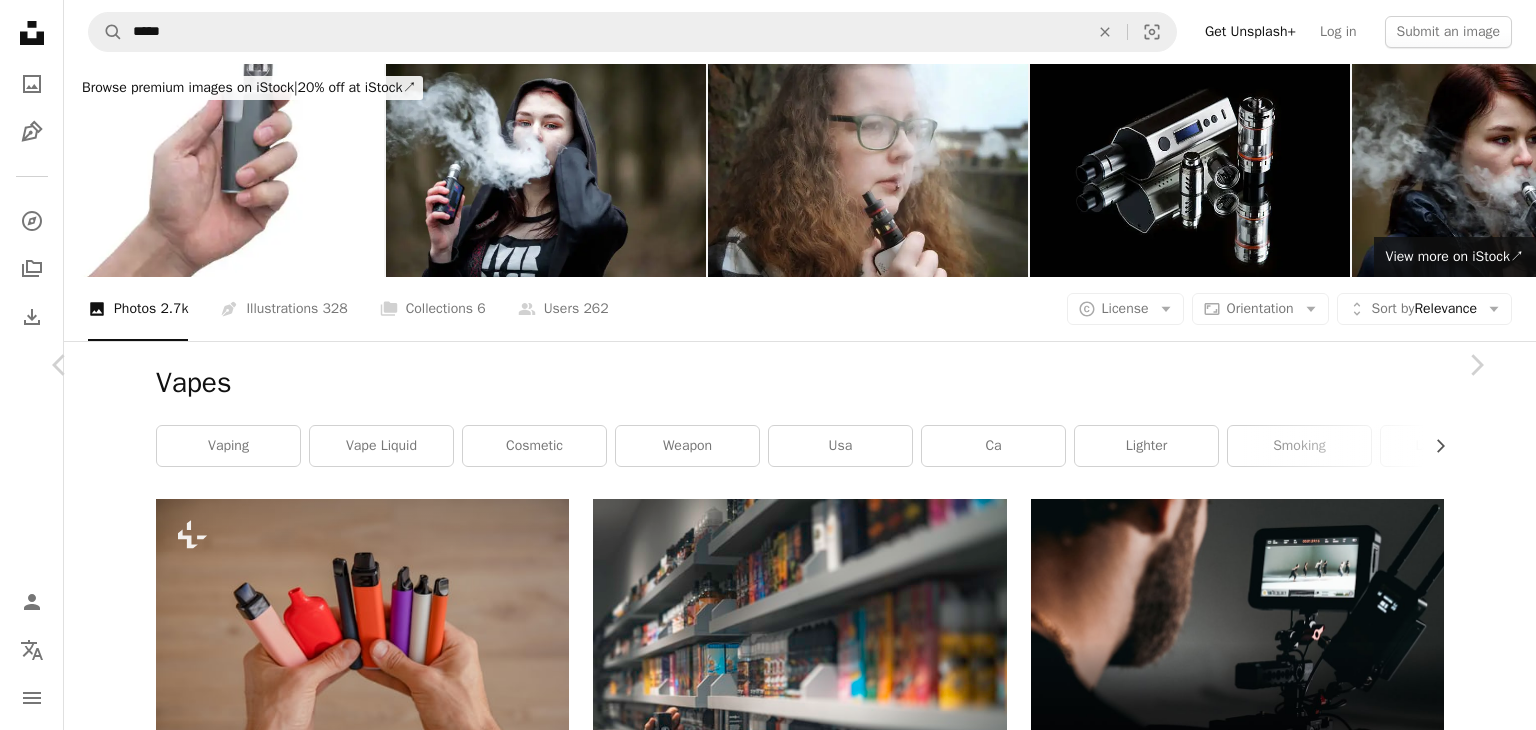 scroll, scrollTop: 4363, scrollLeft: 0, axis: vertical 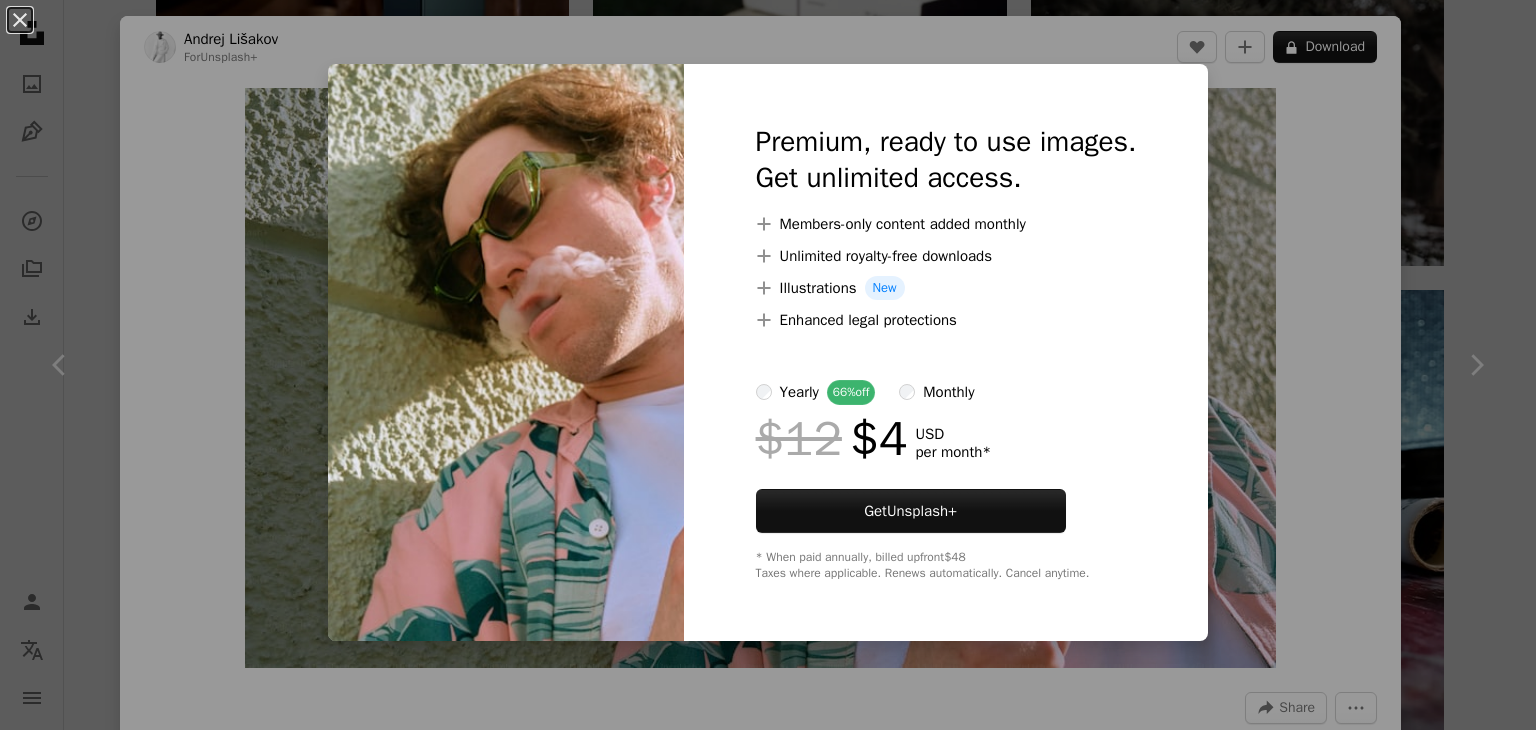 click on "An X shape Premium, ready to use images. Get unlimited access. A plus sign Members-only content added monthly A plus sign Unlimited royalty-free downloads A plus sign Illustrations  New A plus sign Enhanced legal protections yearly 66%  off monthly $12   $4 USD per month * Get  Unsplash+ * When paid annually, billed upfront  $48 Taxes where applicable. Renews automatically. Cancel anytime." at bounding box center [768, 365] 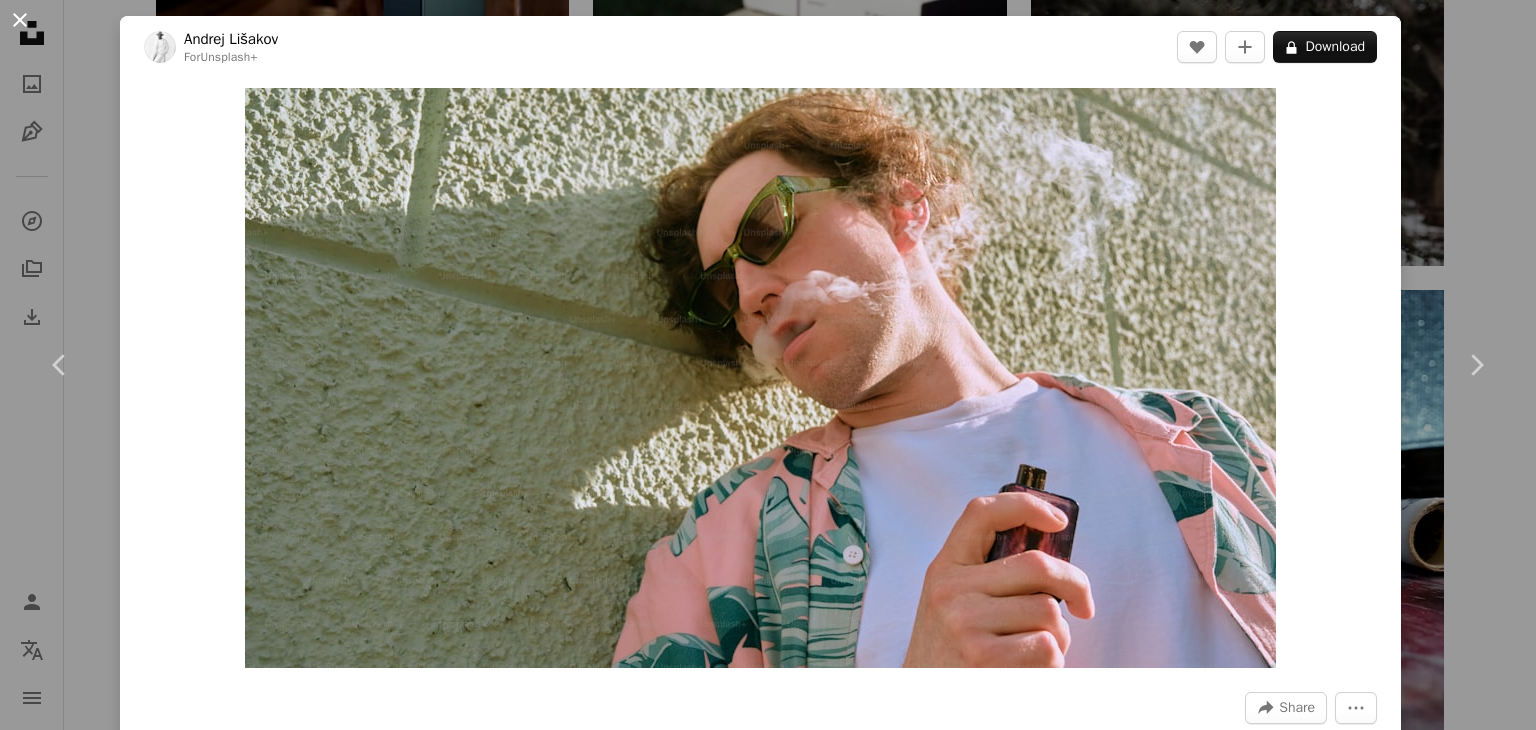 click on "An X shape" at bounding box center (20, 20) 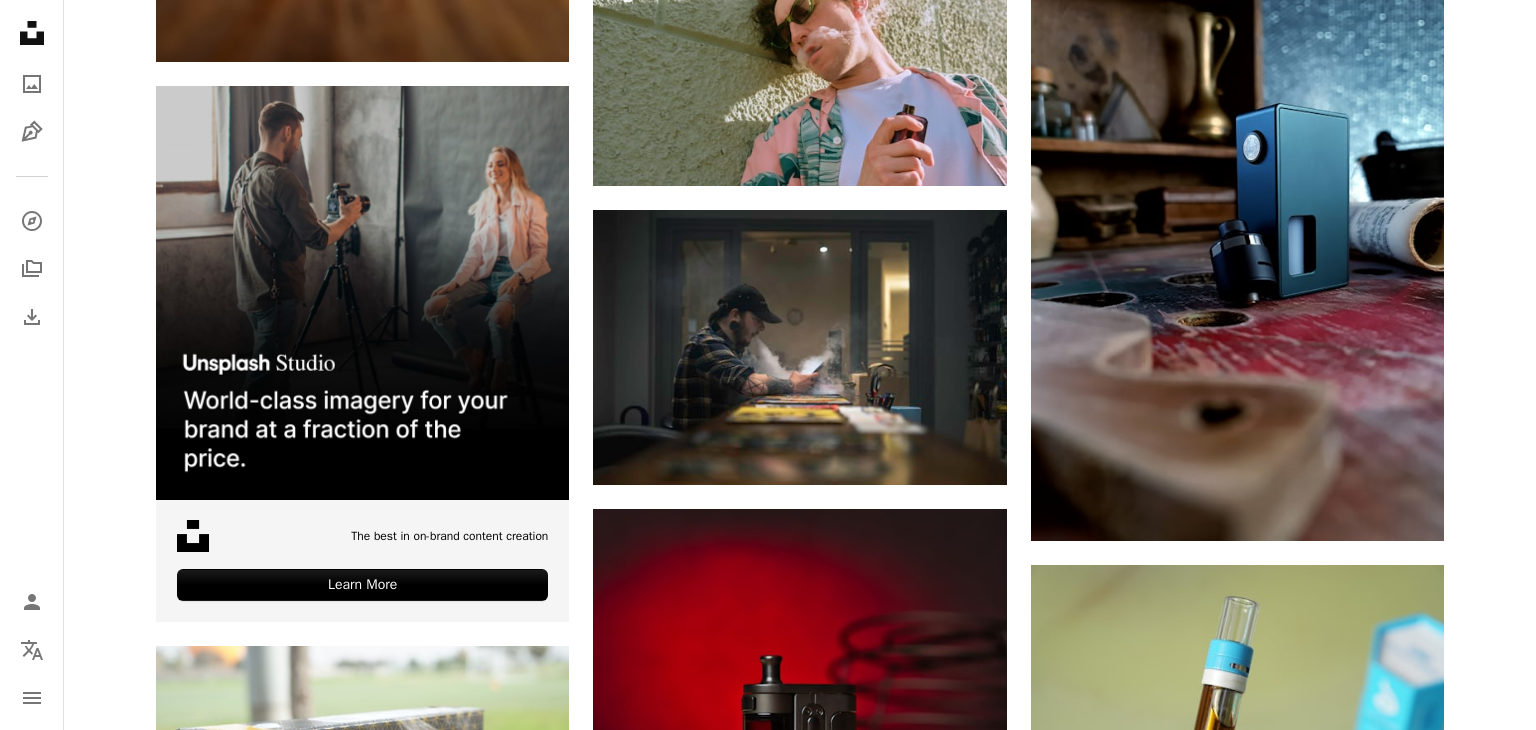 scroll, scrollTop: 4678, scrollLeft: 0, axis: vertical 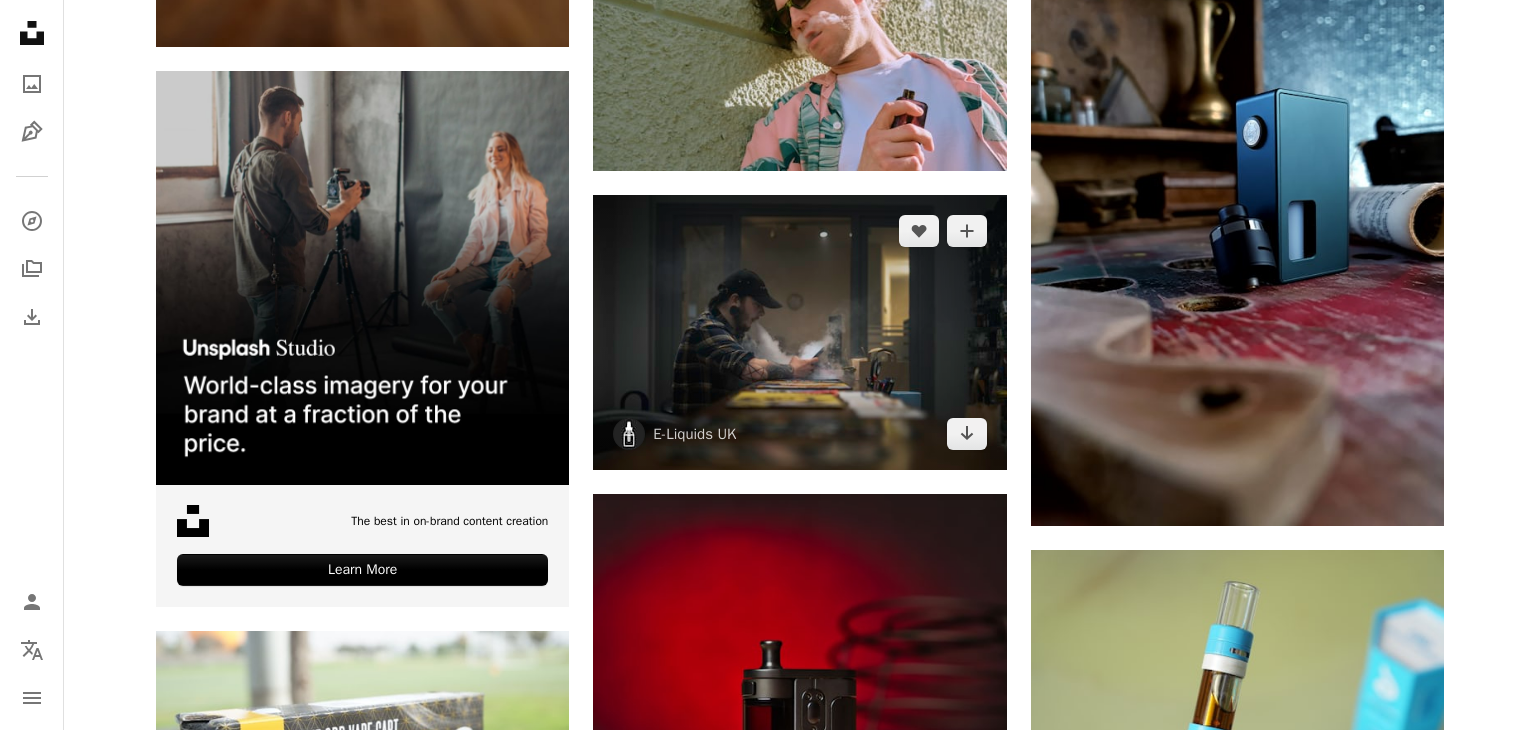 click at bounding box center (799, 332) 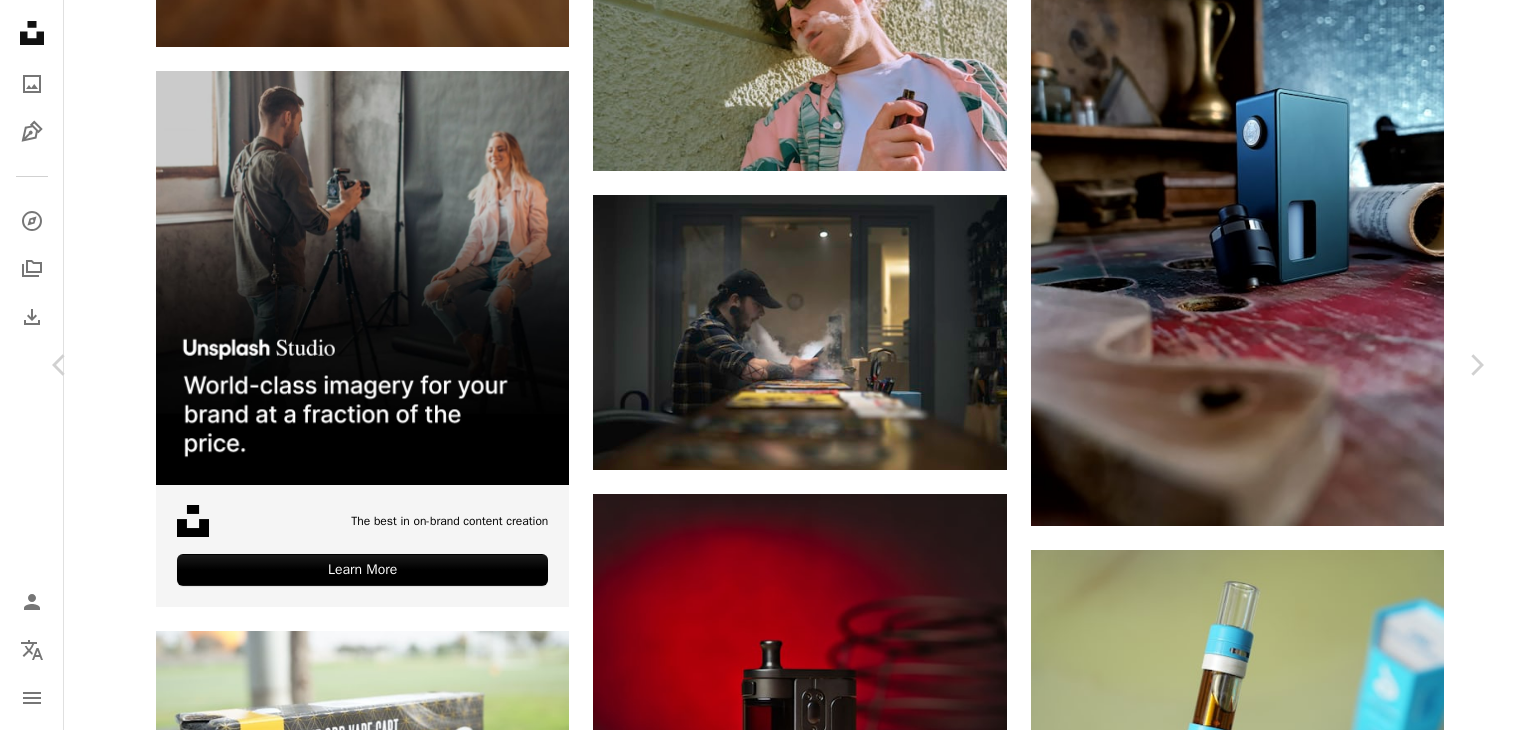 click on "Download free" at bounding box center (1287, 5571) 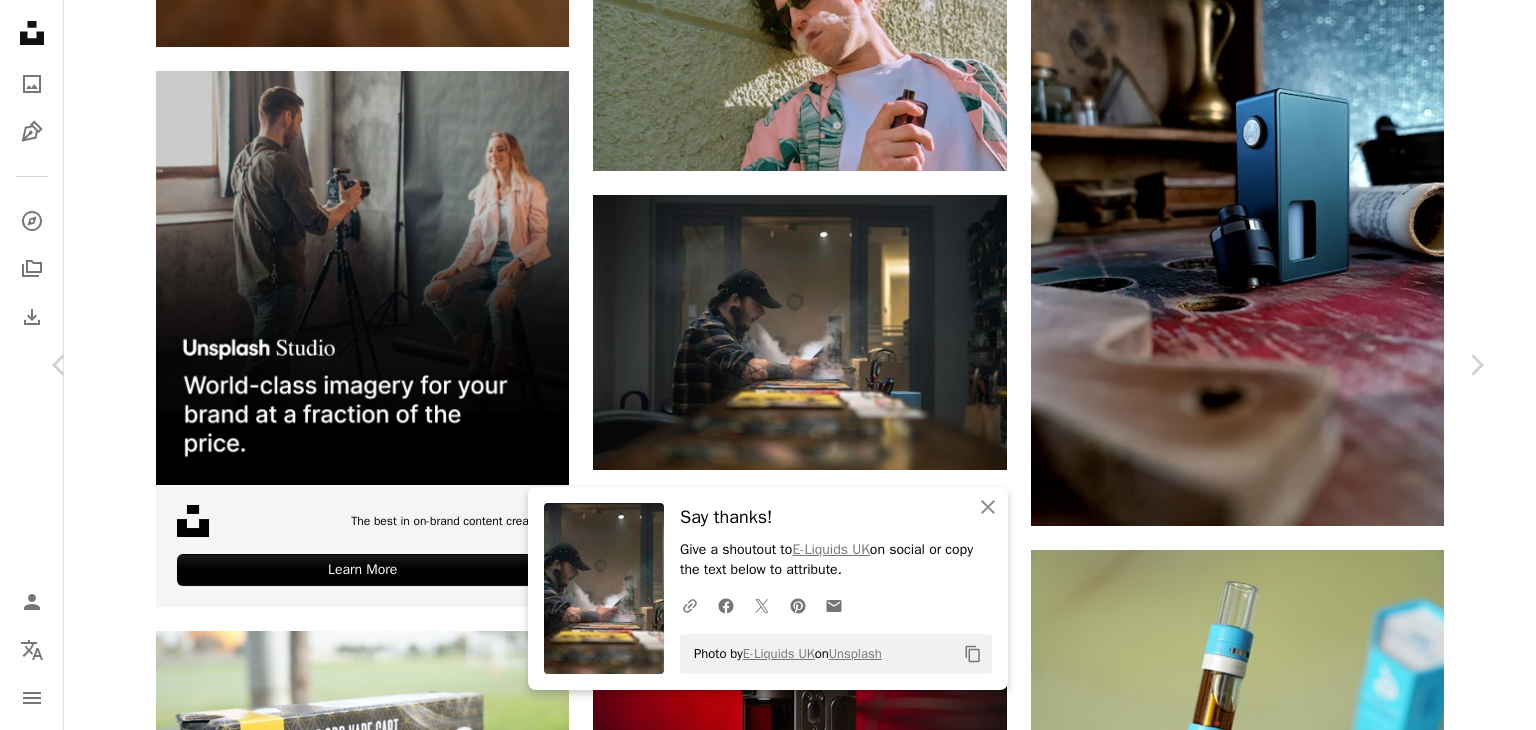 click on "An X shape" at bounding box center (20, 20) 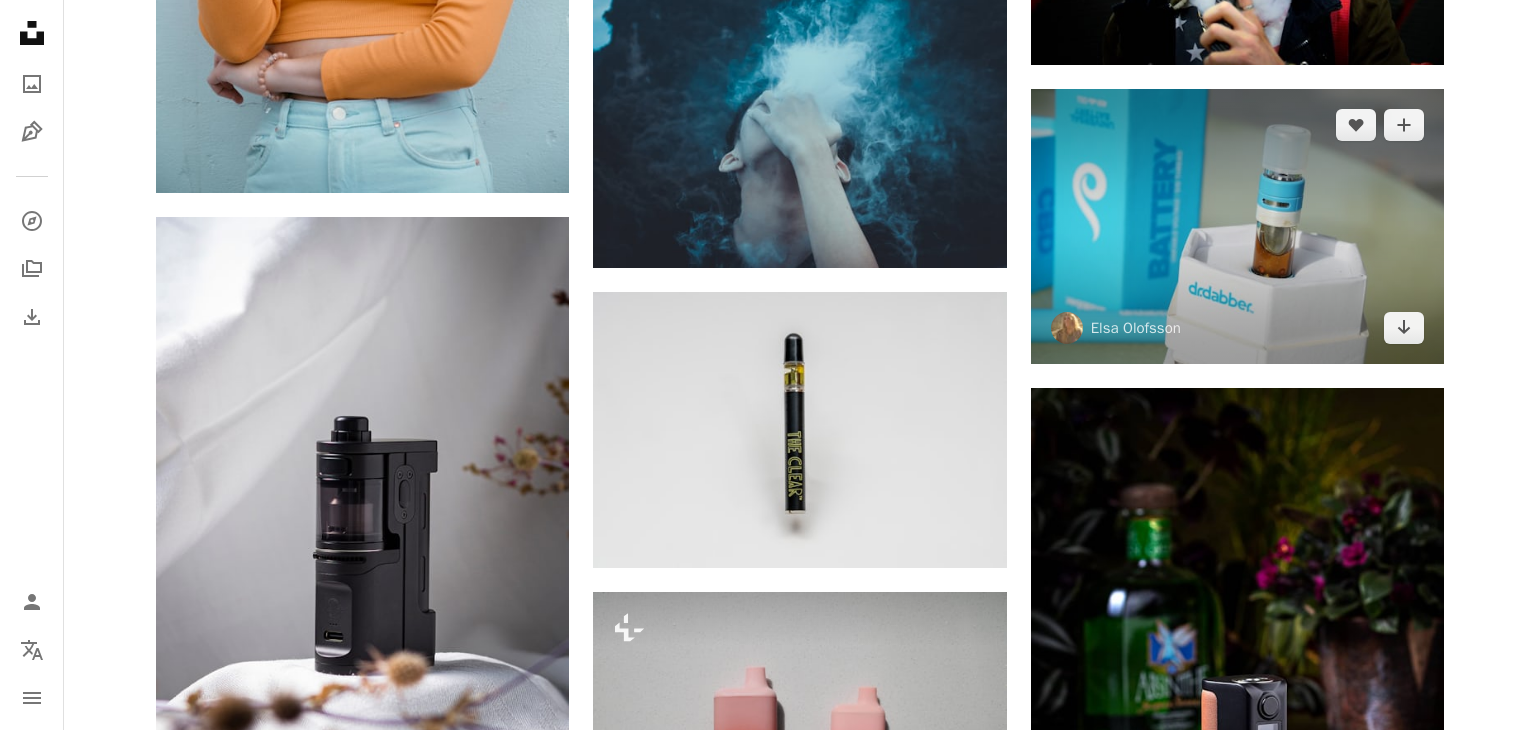 click at bounding box center (1237, 226) 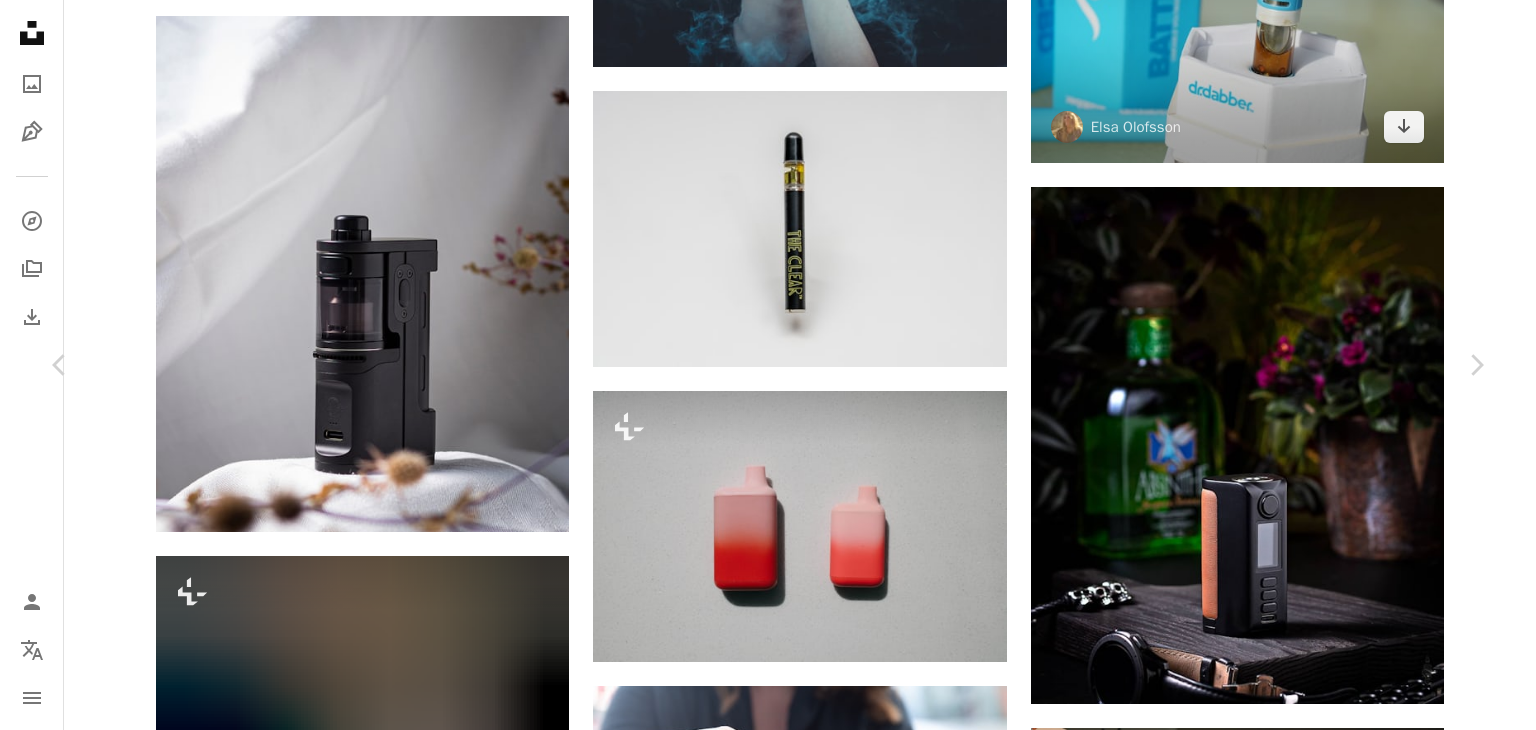 scroll, scrollTop: 6593, scrollLeft: 0, axis: vertical 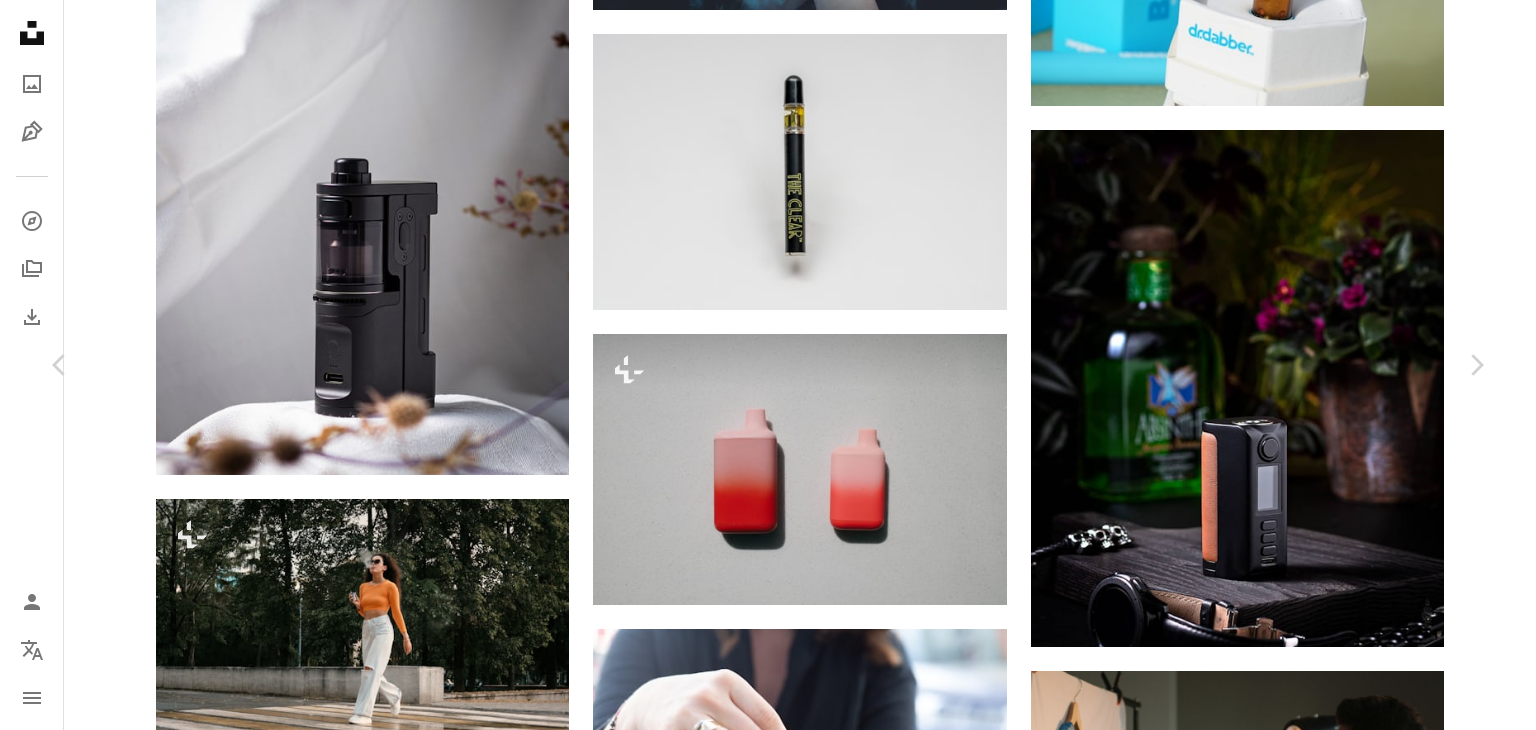 click on "An X shape" at bounding box center (20, 20) 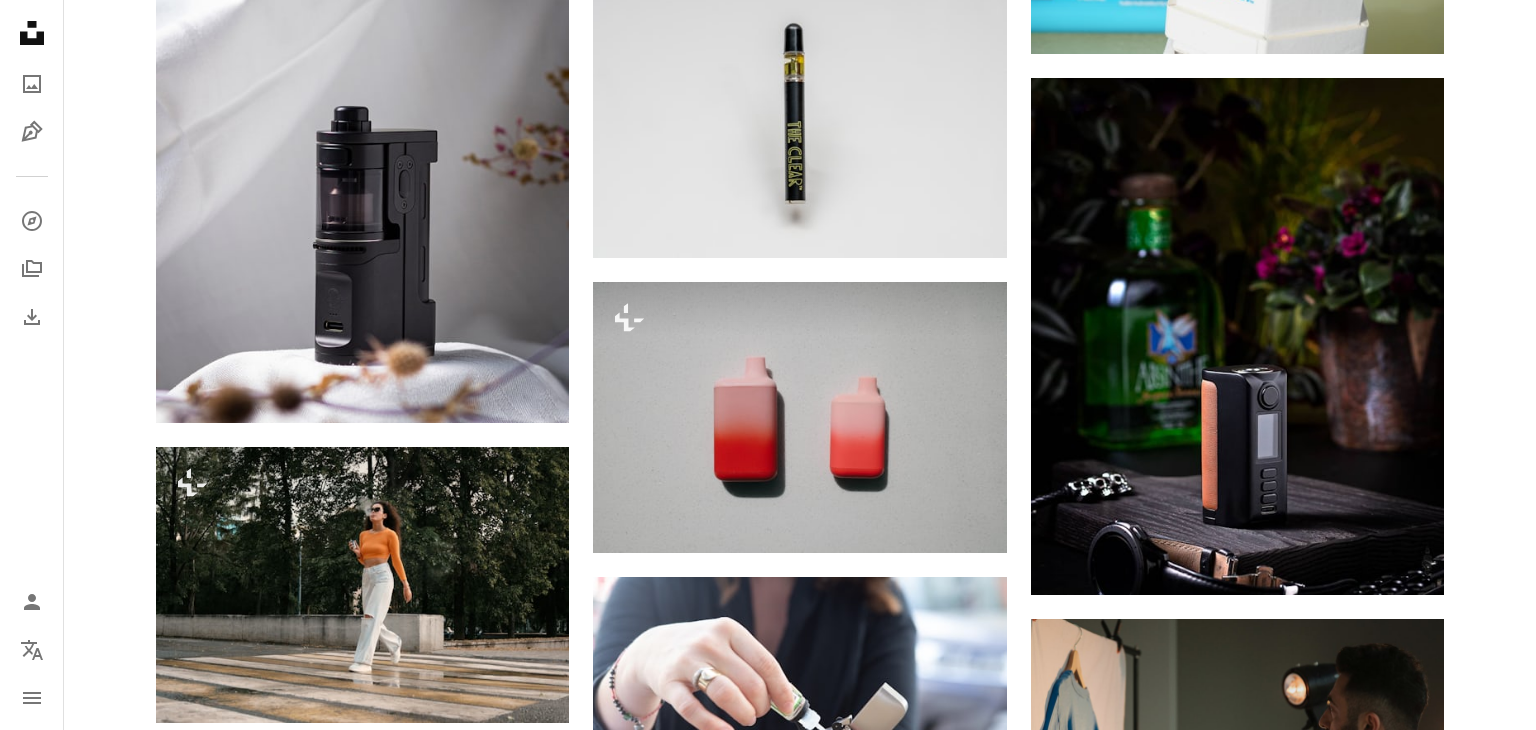 scroll, scrollTop: 6647, scrollLeft: 0, axis: vertical 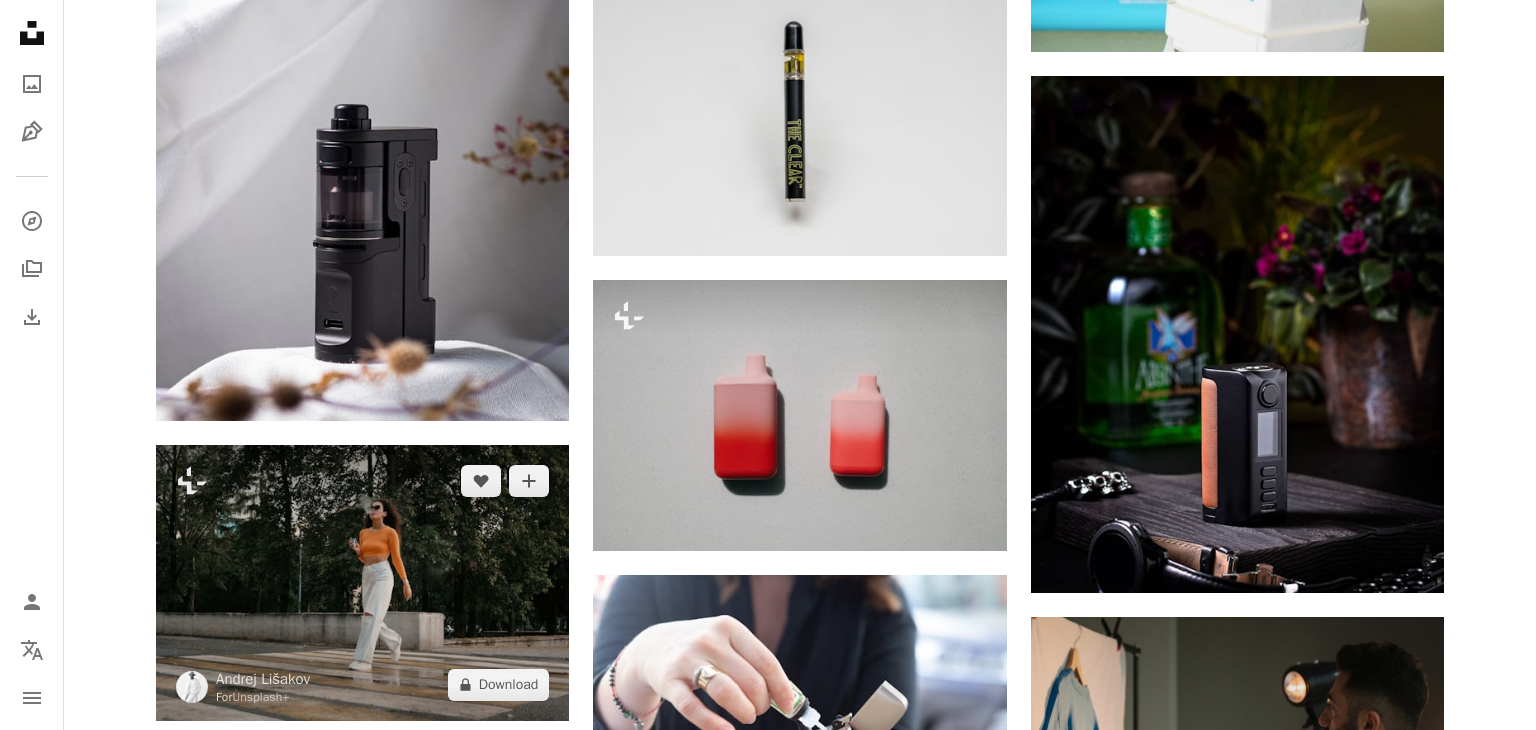 click at bounding box center (362, 582) 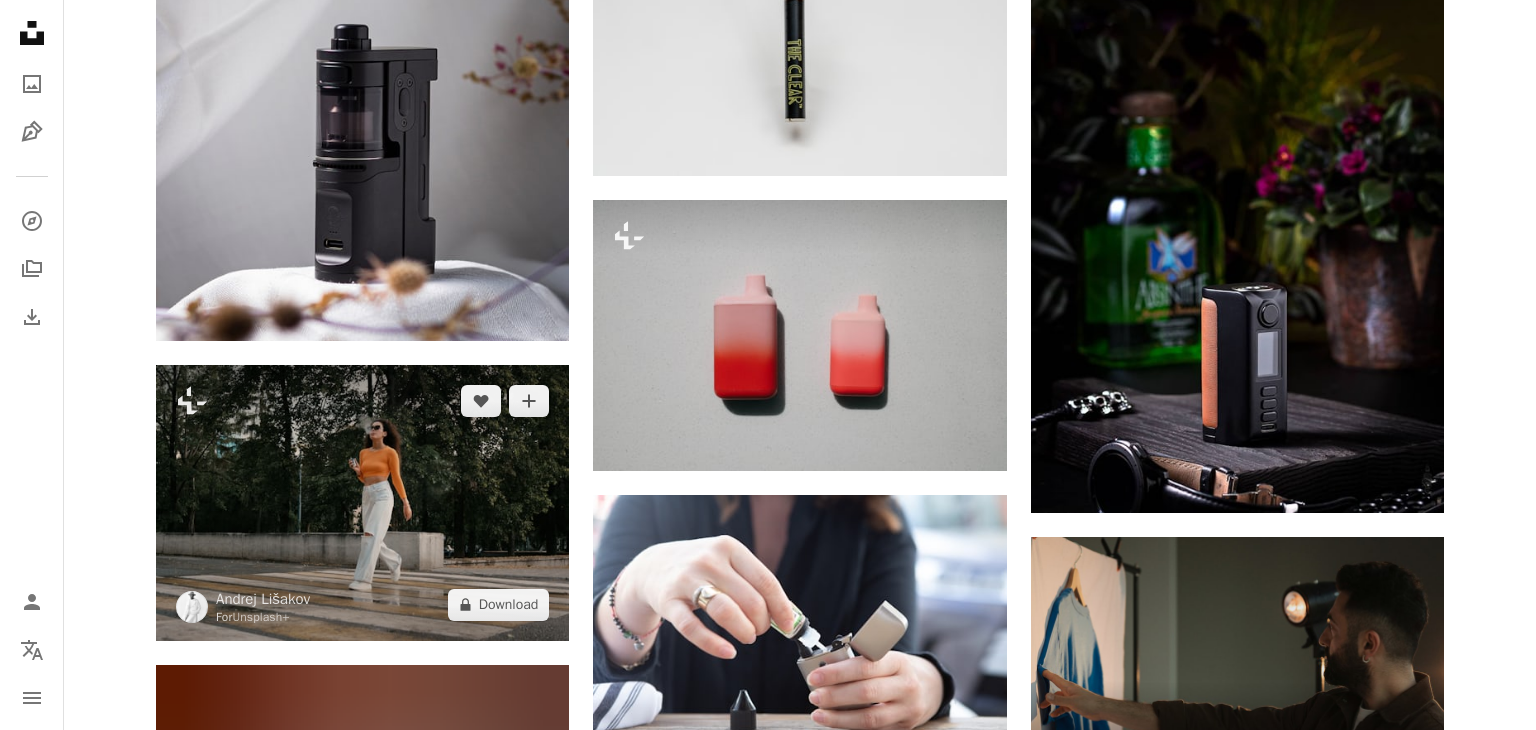 scroll, scrollTop: 6729, scrollLeft: 0, axis: vertical 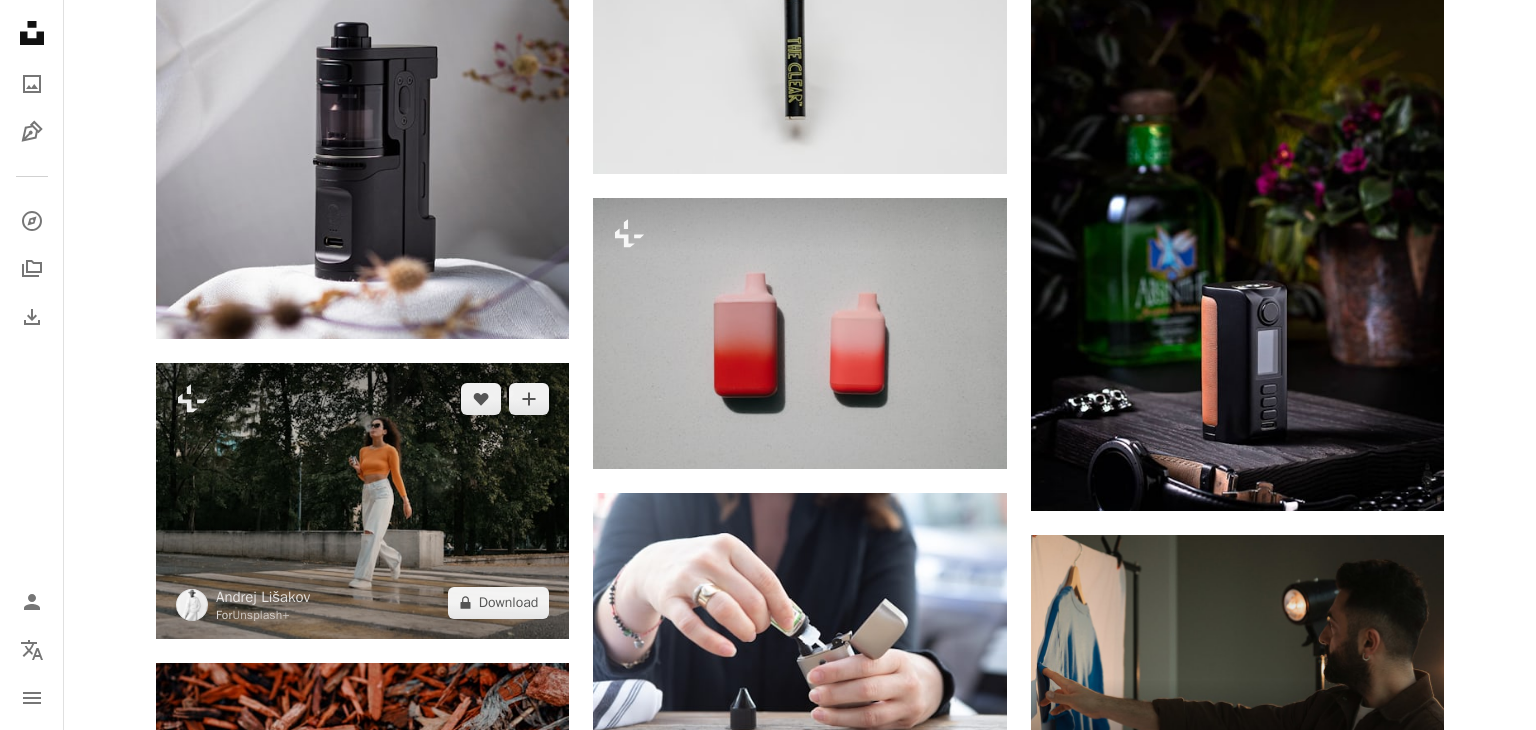 click at bounding box center (362, 500) 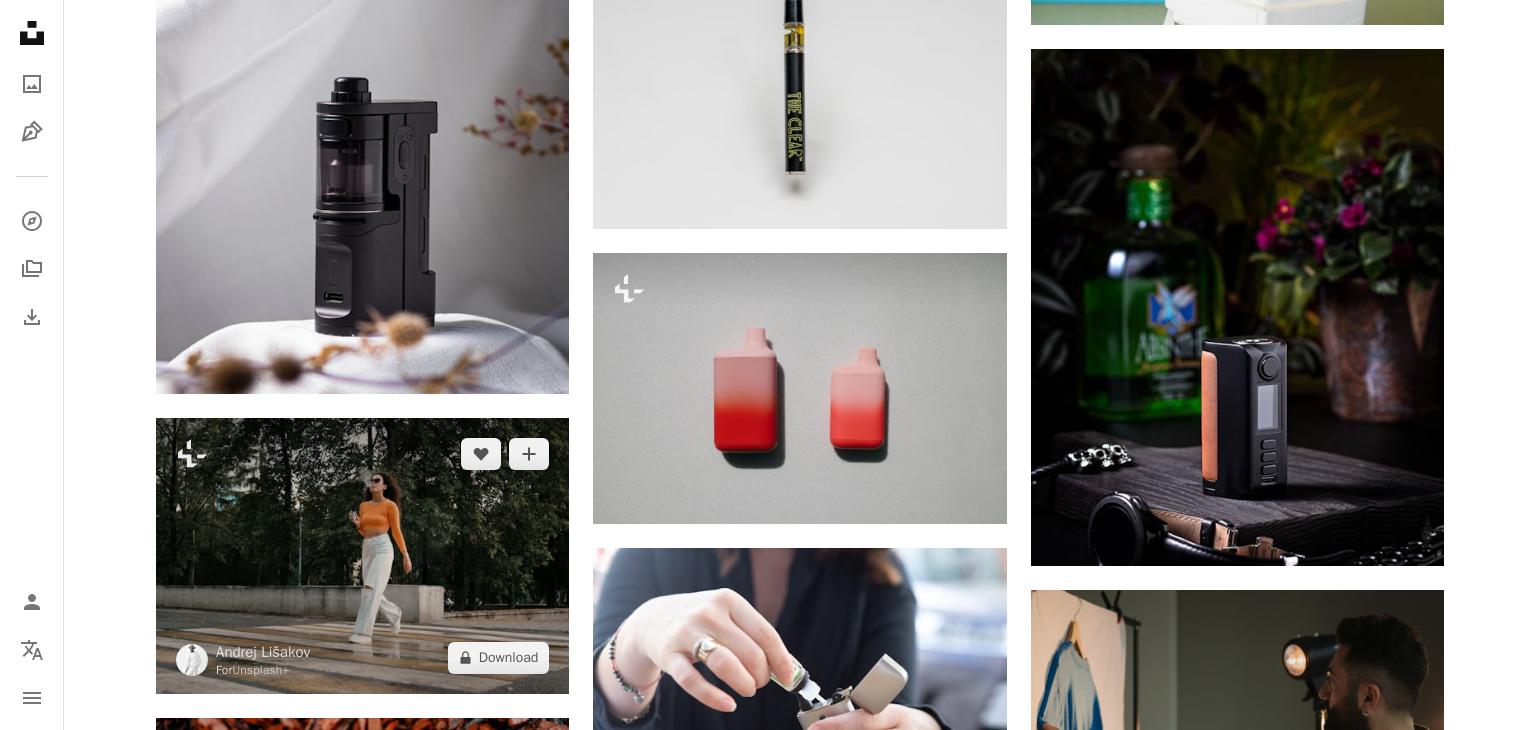scroll, scrollTop: 6670, scrollLeft: 0, axis: vertical 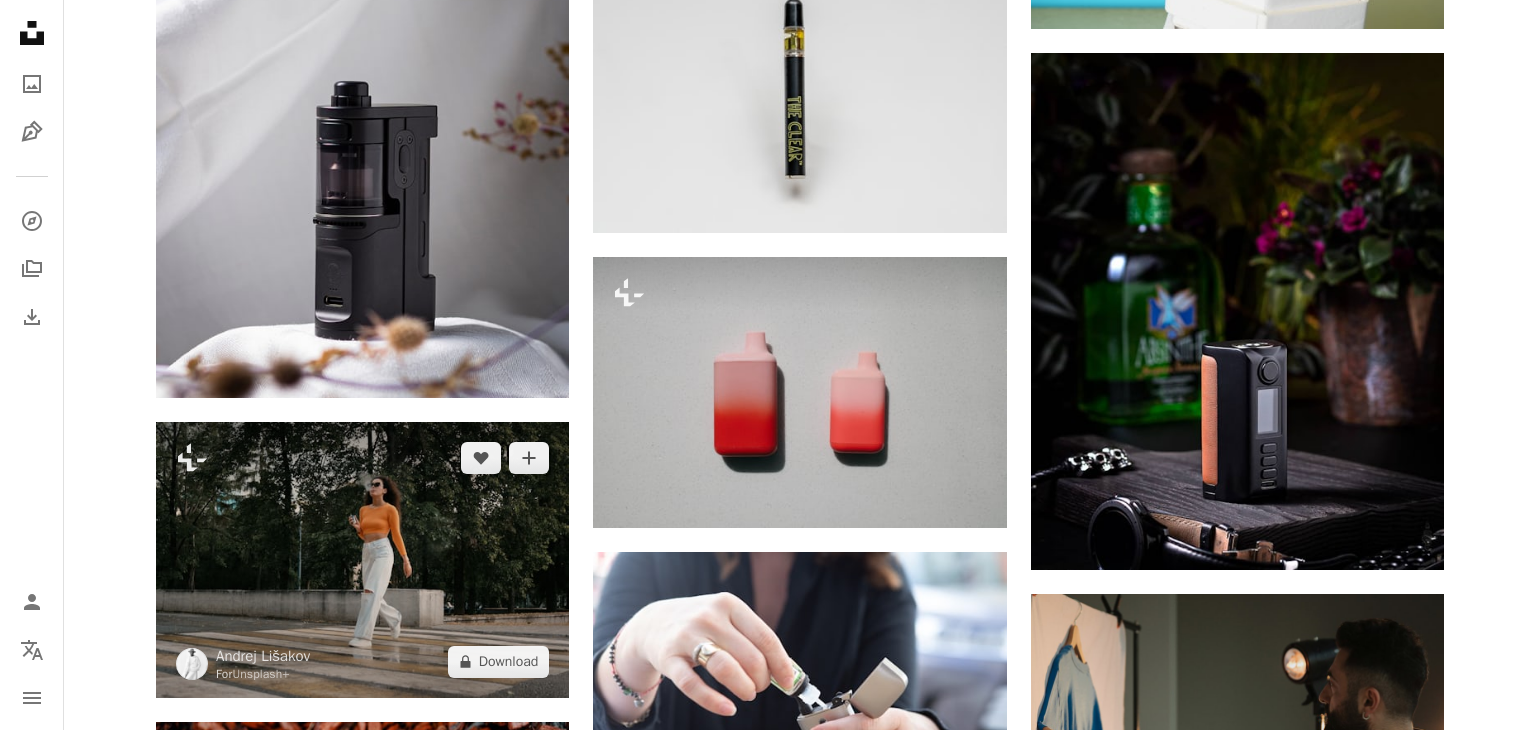 click at bounding box center [362, 559] 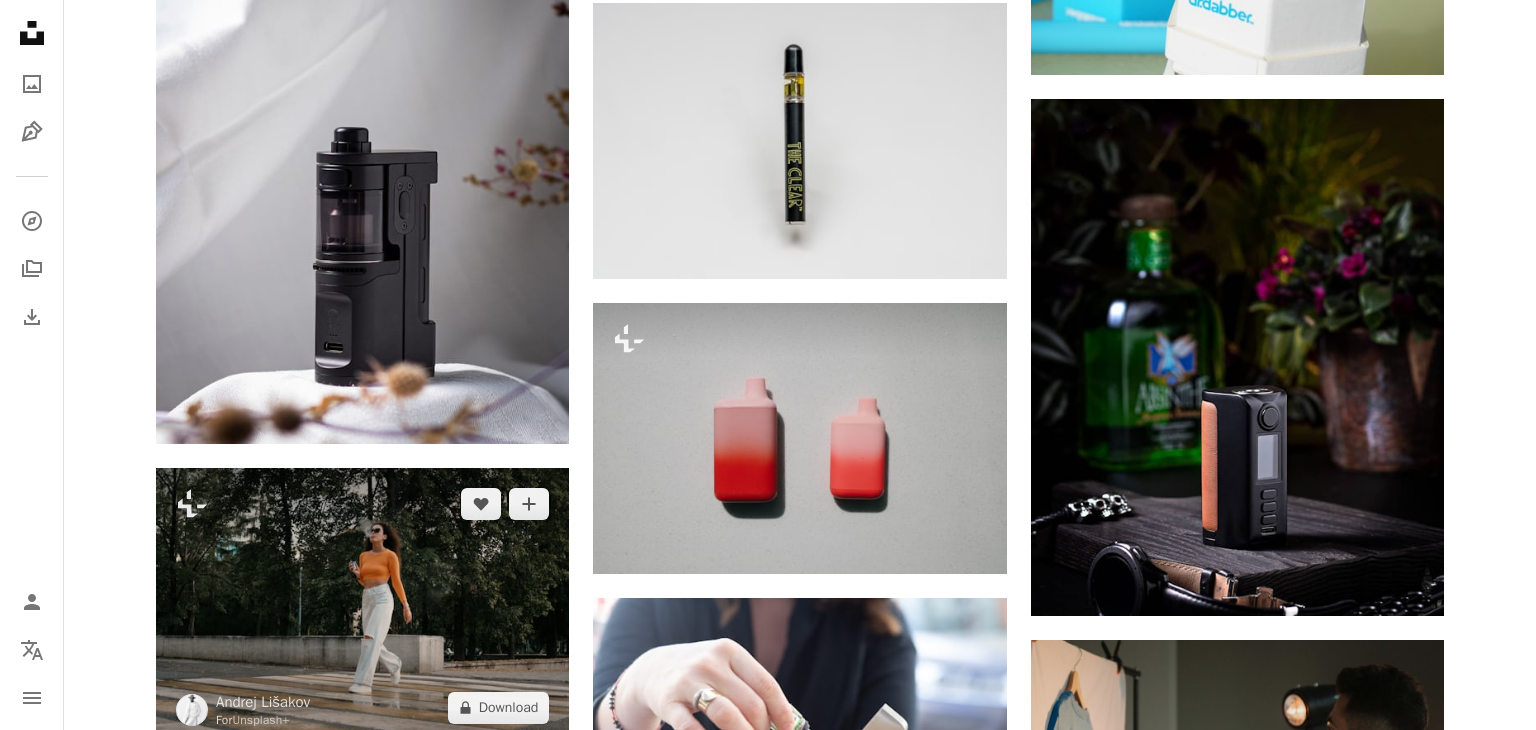scroll, scrollTop: 6624, scrollLeft: 0, axis: vertical 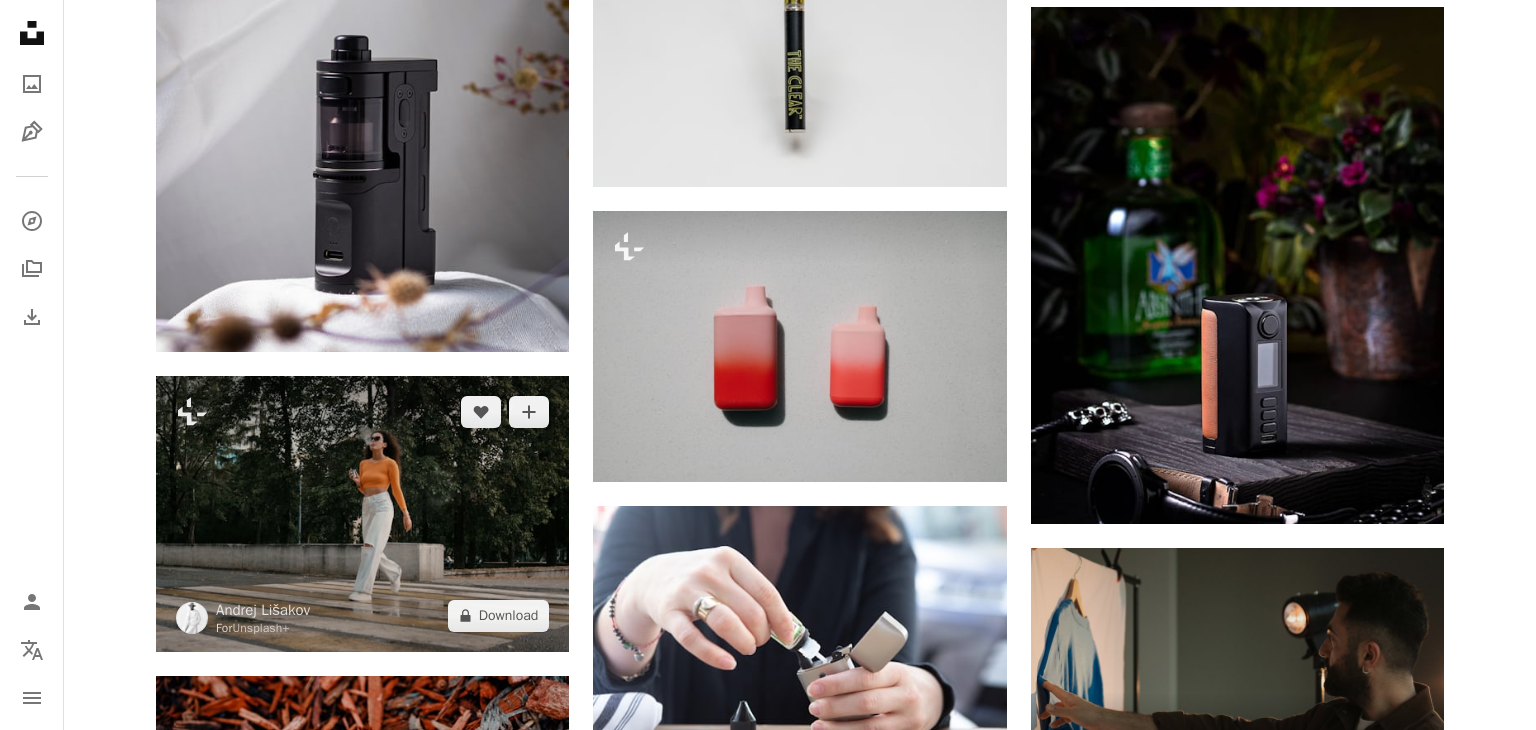 click at bounding box center (362, 513) 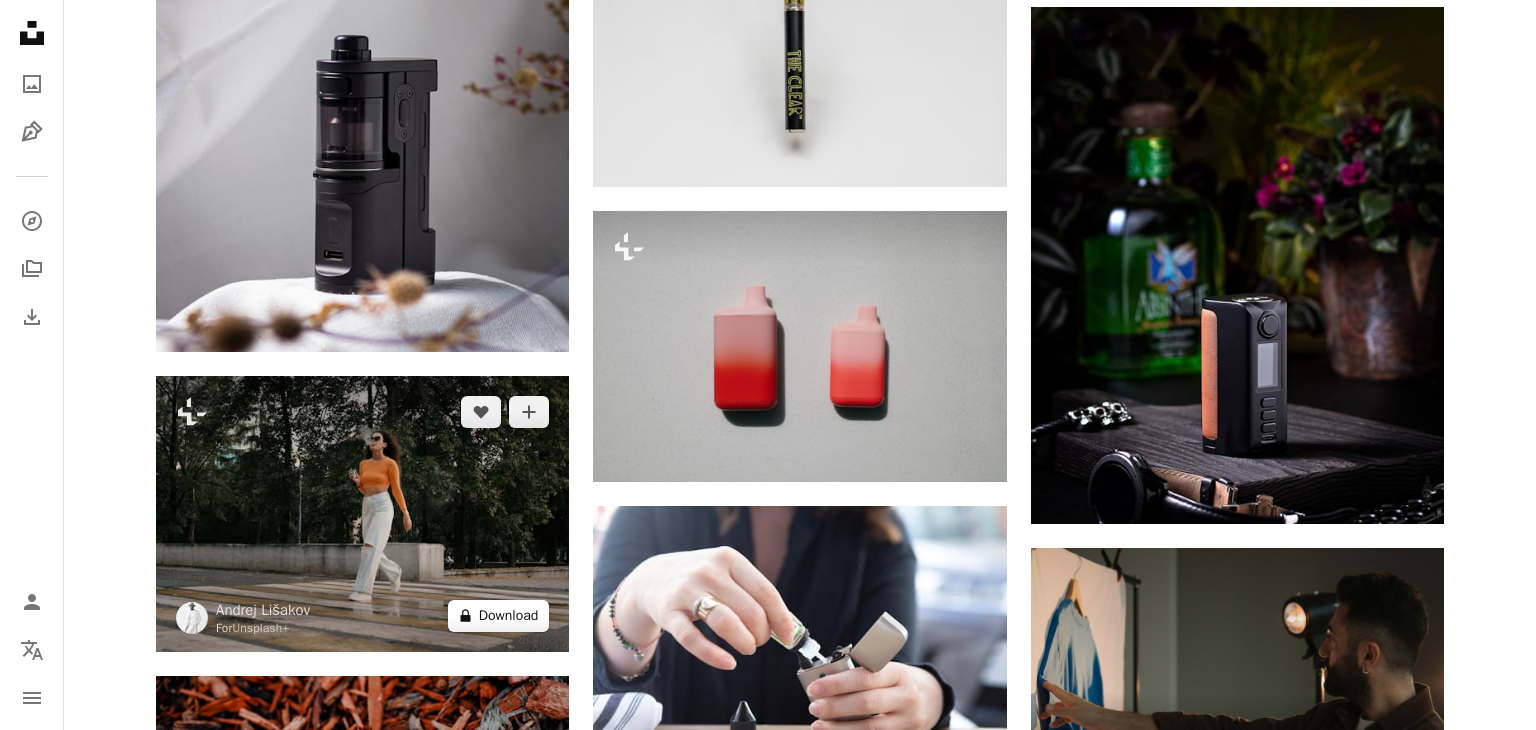 click on "A lock Download" at bounding box center [499, 616] 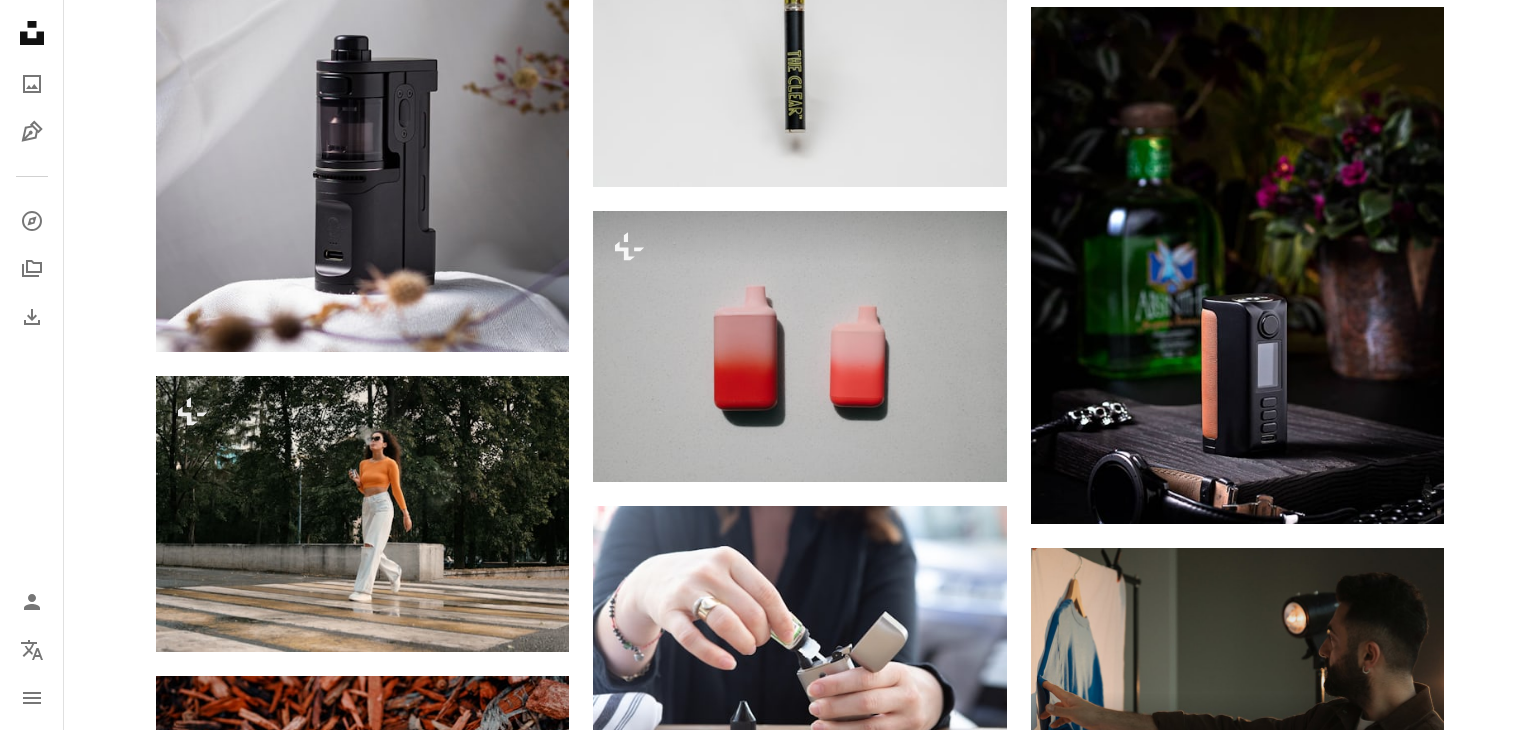 click on "An X shape Premium, ready to use images. Get unlimited access. A plus sign Members-only content added monthly A plus sign Unlimited royalty-free downloads A plus sign Illustrations  New A plus sign Enhanced legal protections yearly 66%  off monthly $12   $4 USD per month * Get  Unsplash+ * When paid annually, billed upfront  $48 Taxes where applicable. Renews automatically. Cancel anytime." at bounding box center [768, 3850] 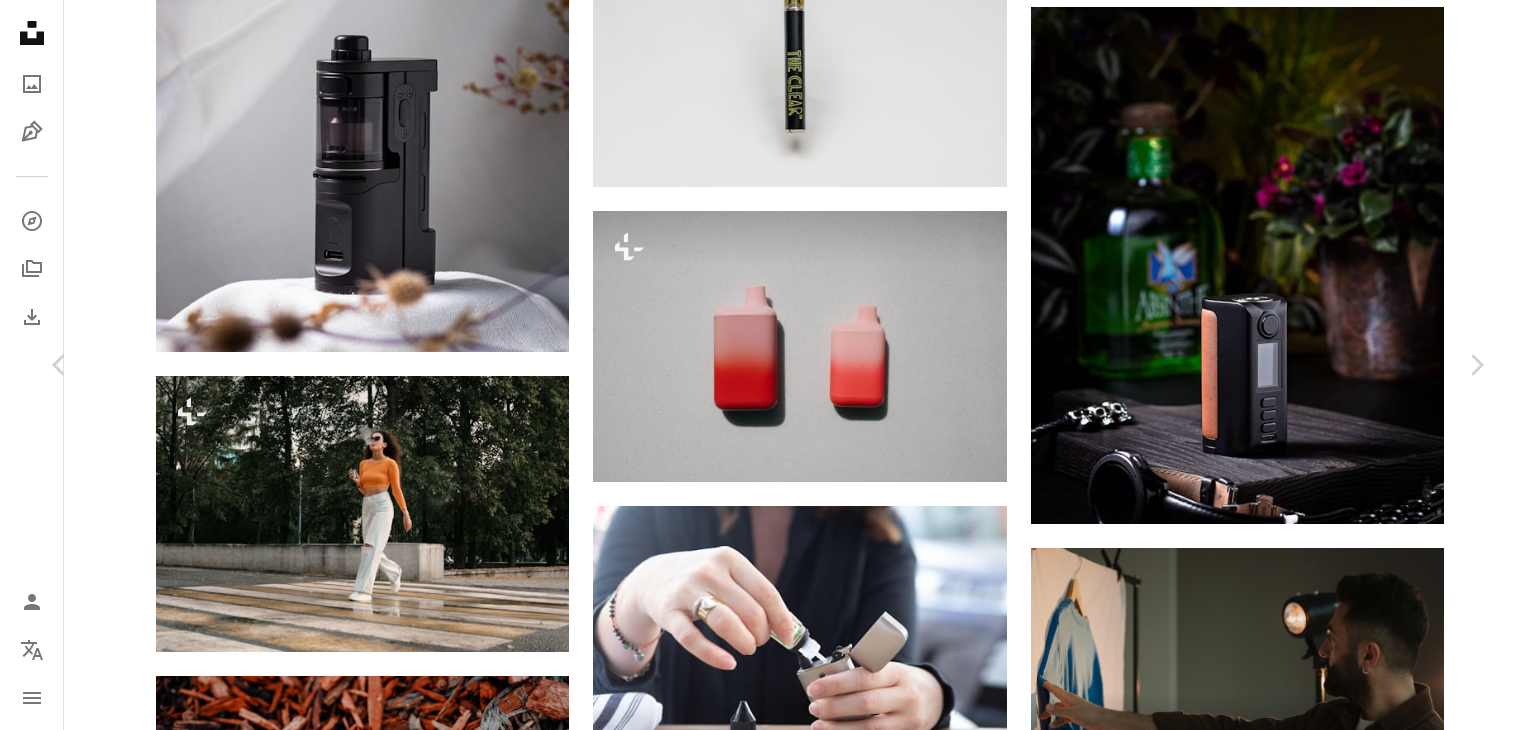 scroll, scrollTop: 6537, scrollLeft: 0, axis: vertical 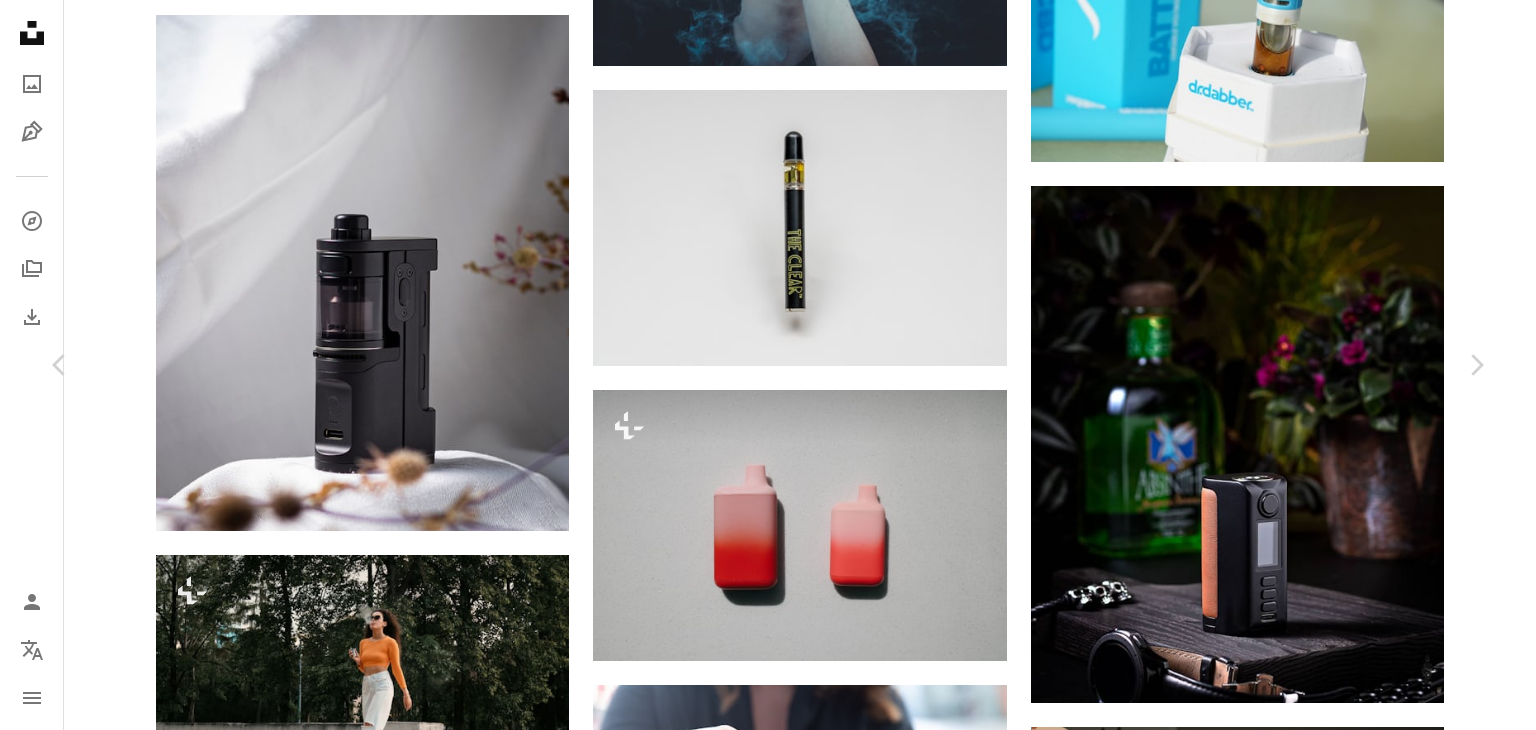 click on "An X shape" at bounding box center (20, 20) 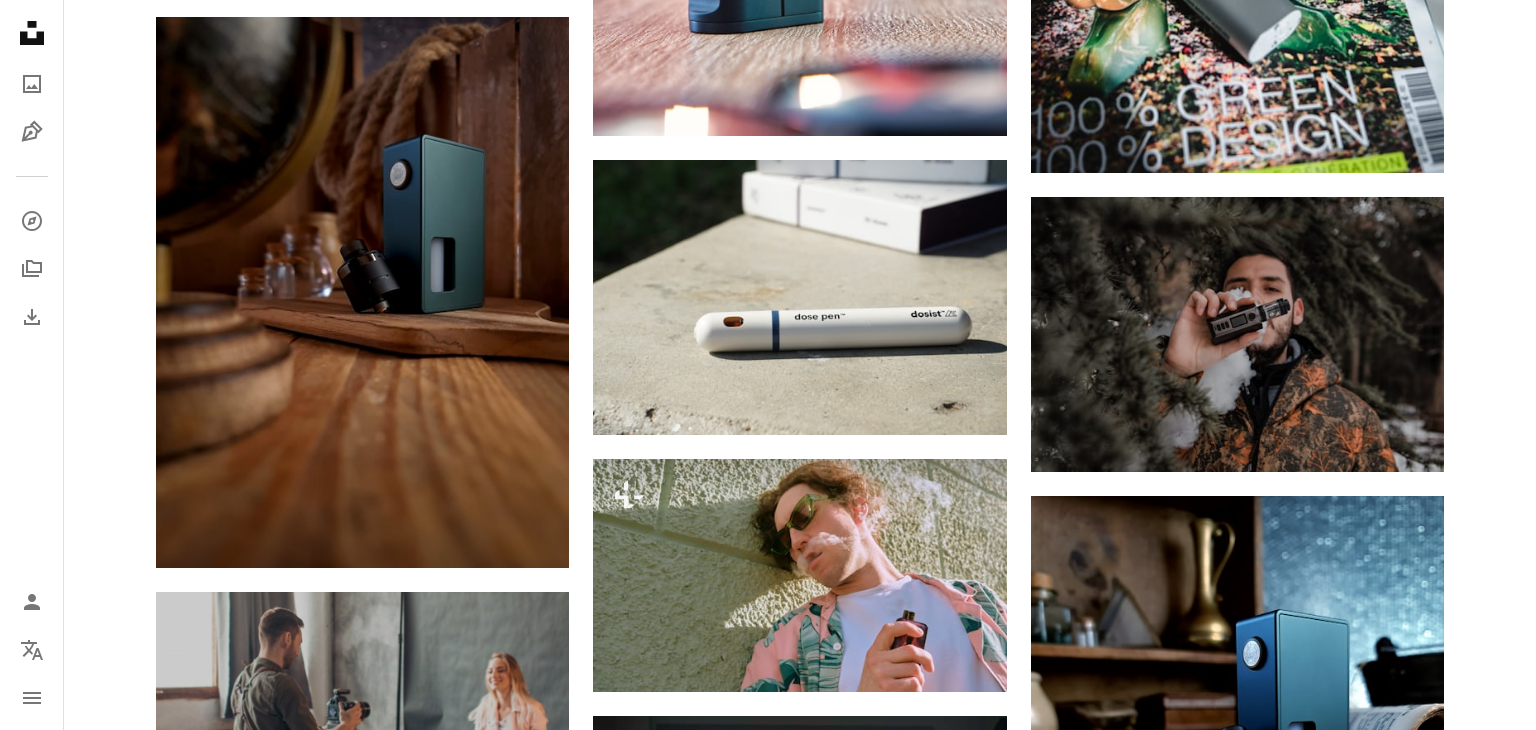 scroll, scrollTop: 4156, scrollLeft: 0, axis: vertical 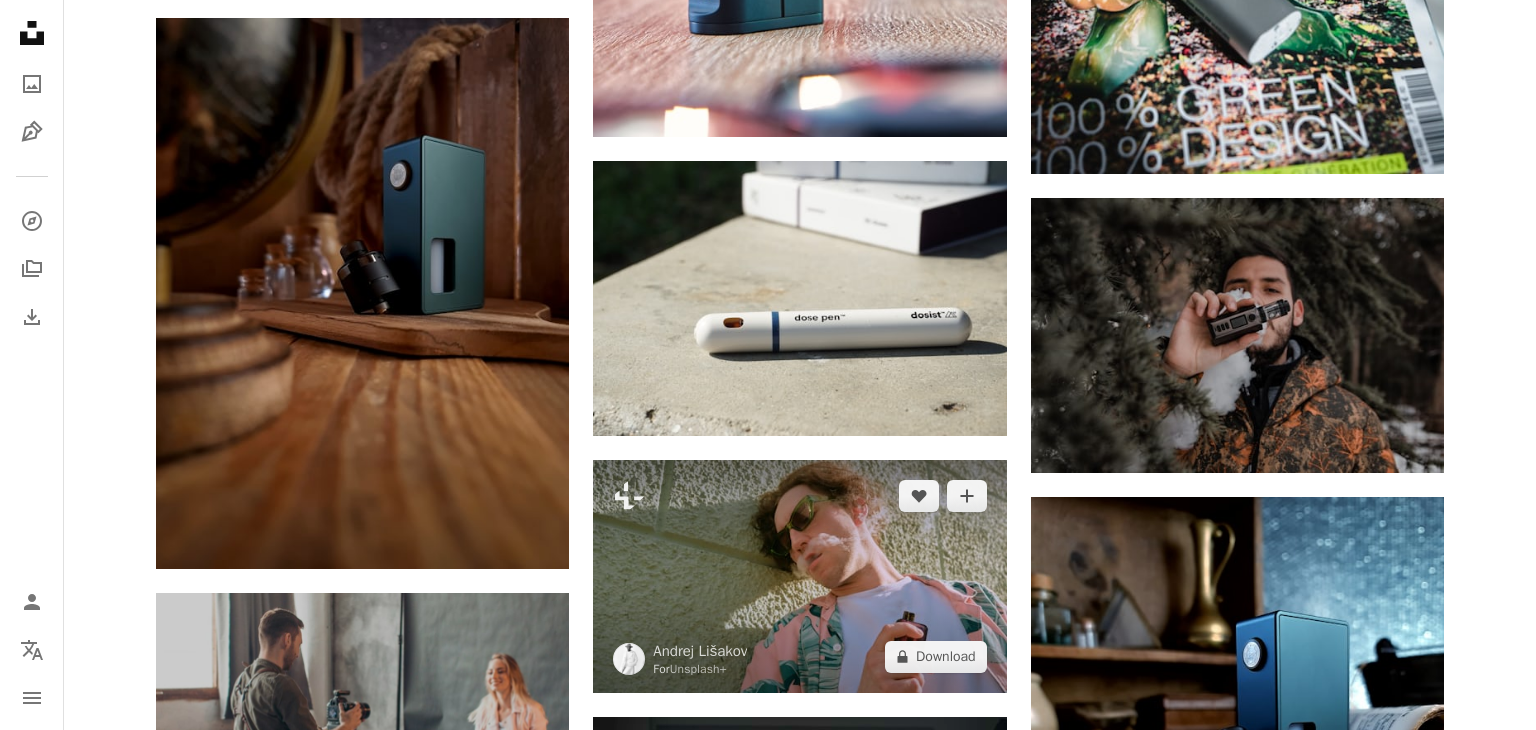 click at bounding box center (799, 576) 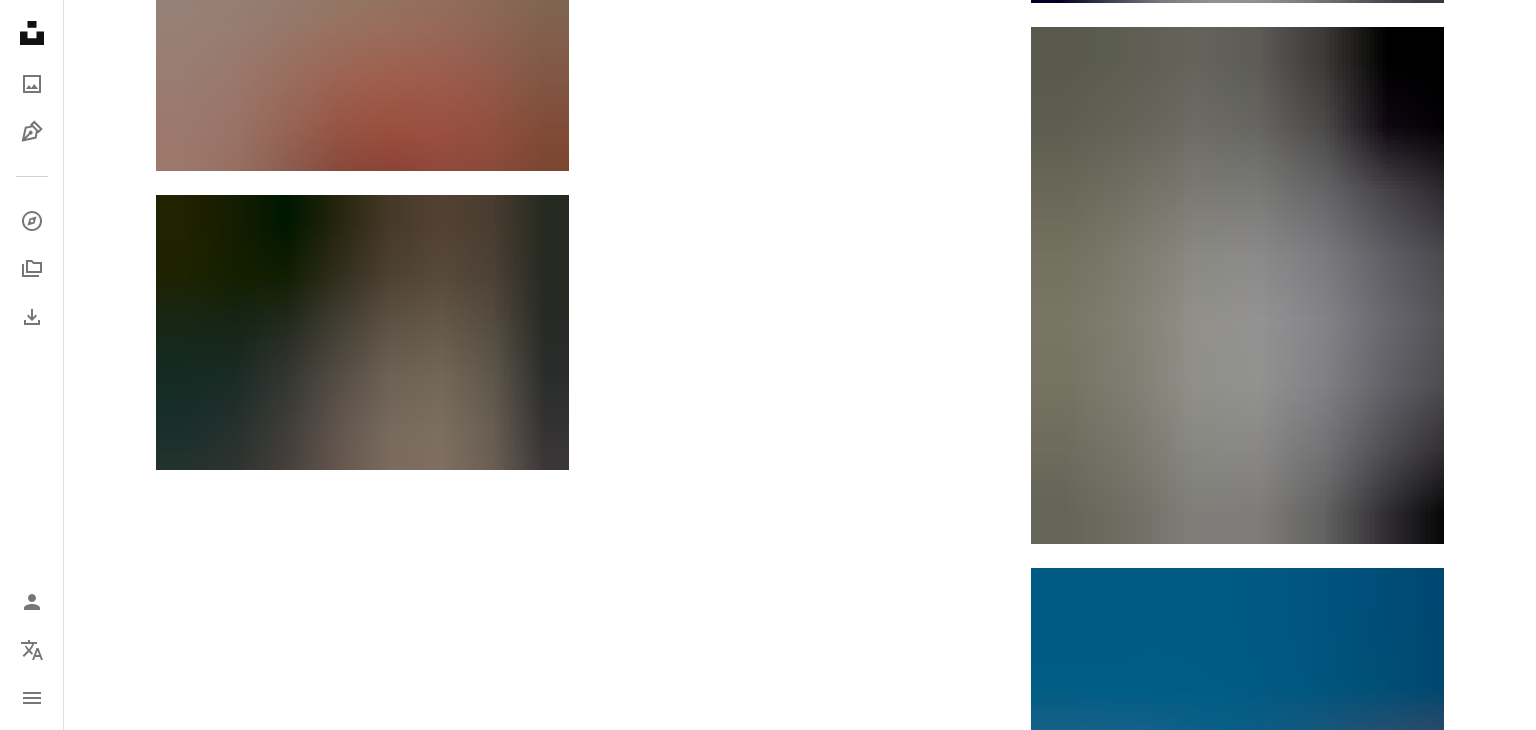 scroll, scrollTop: 8088, scrollLeft: 0, axis: vertical 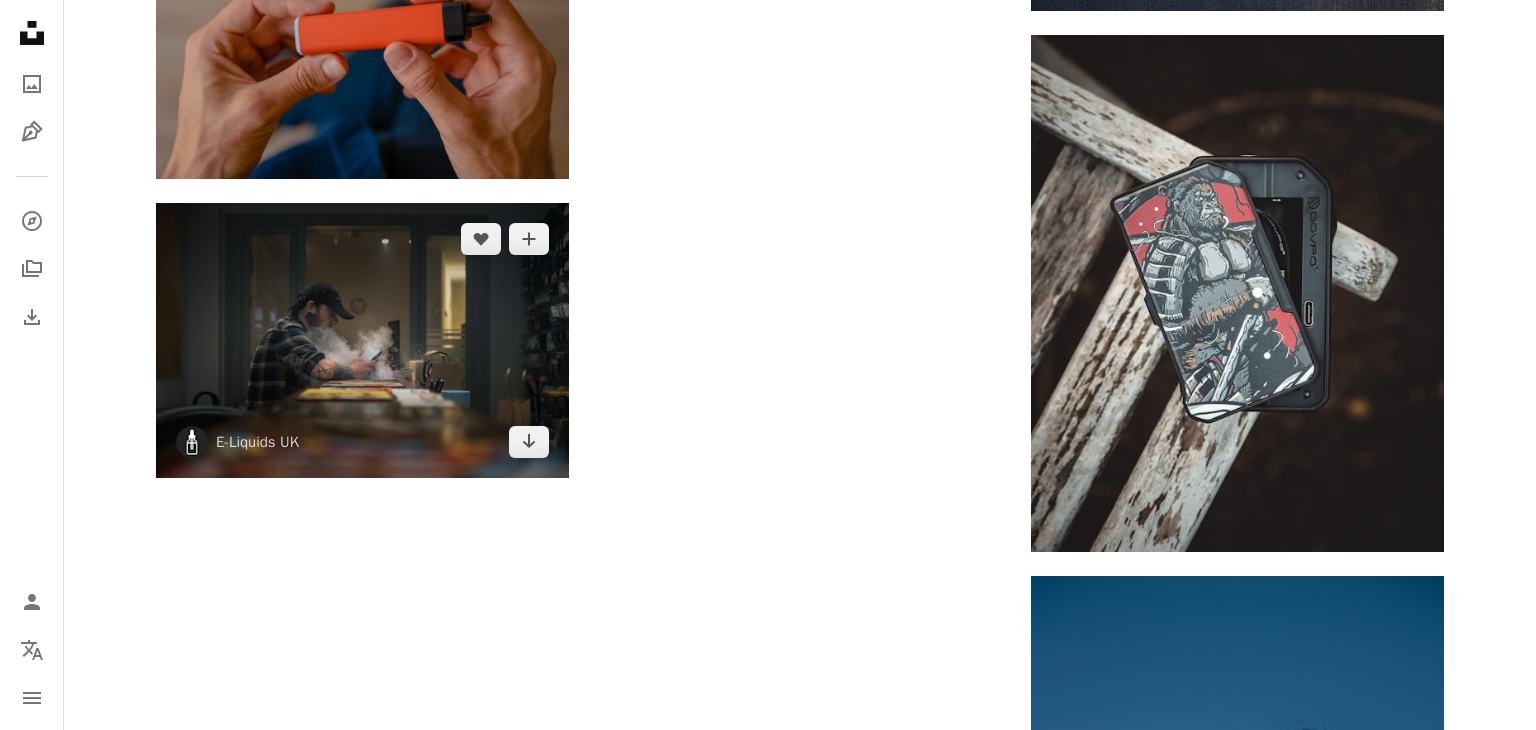 click at bounding box center [362, 340] 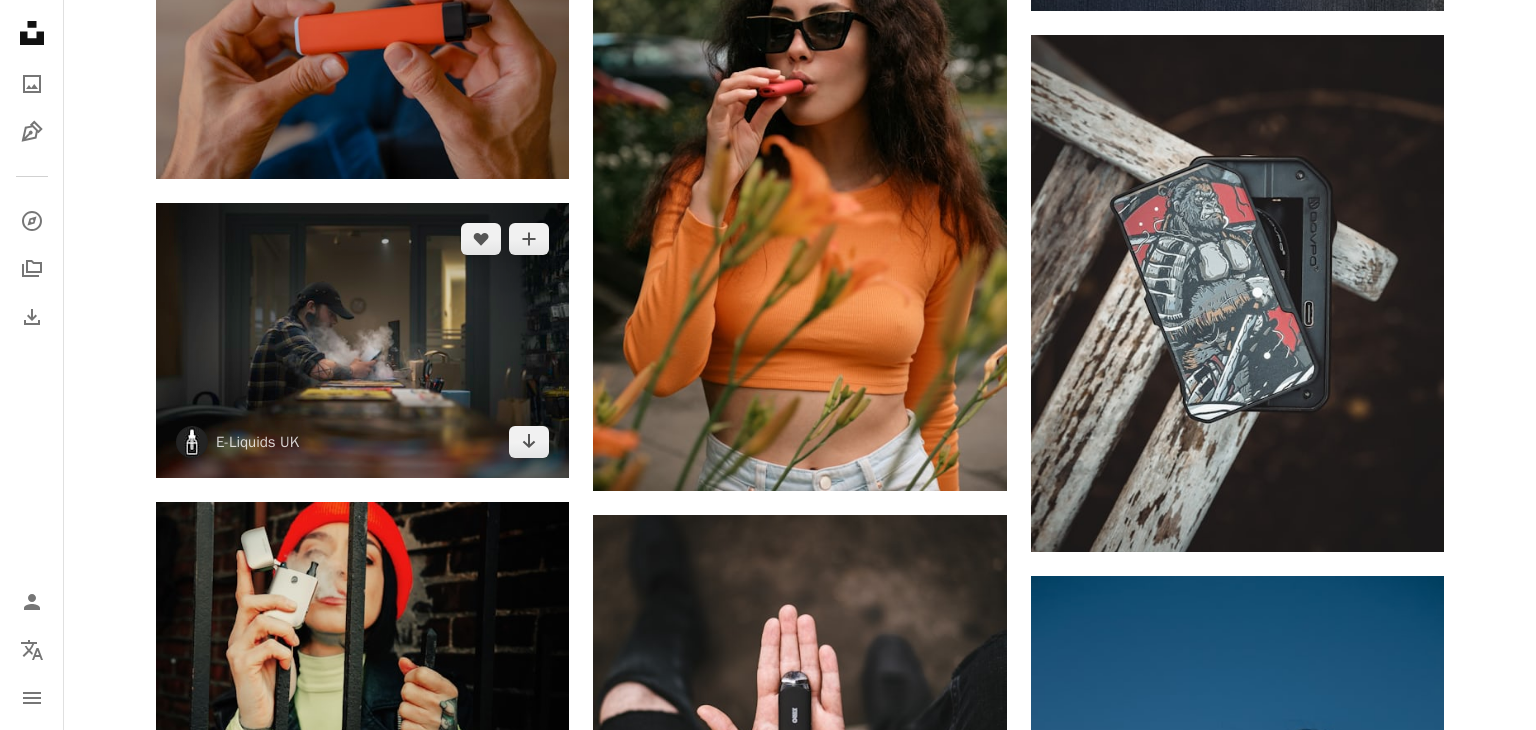 click at bounding box center [362, 340] 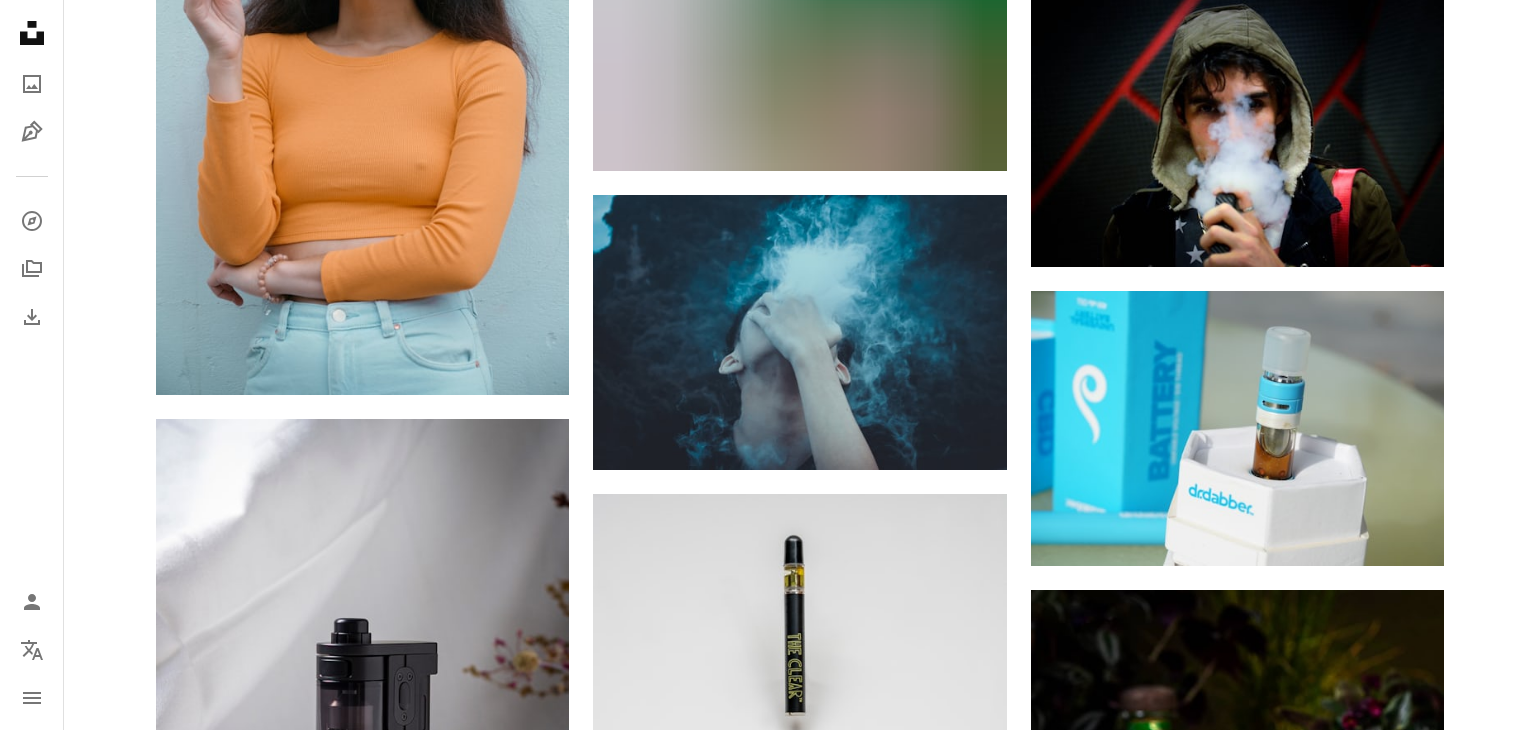 scroll, scrollTop: 6132, scrollLeft: 0, axis: vertical 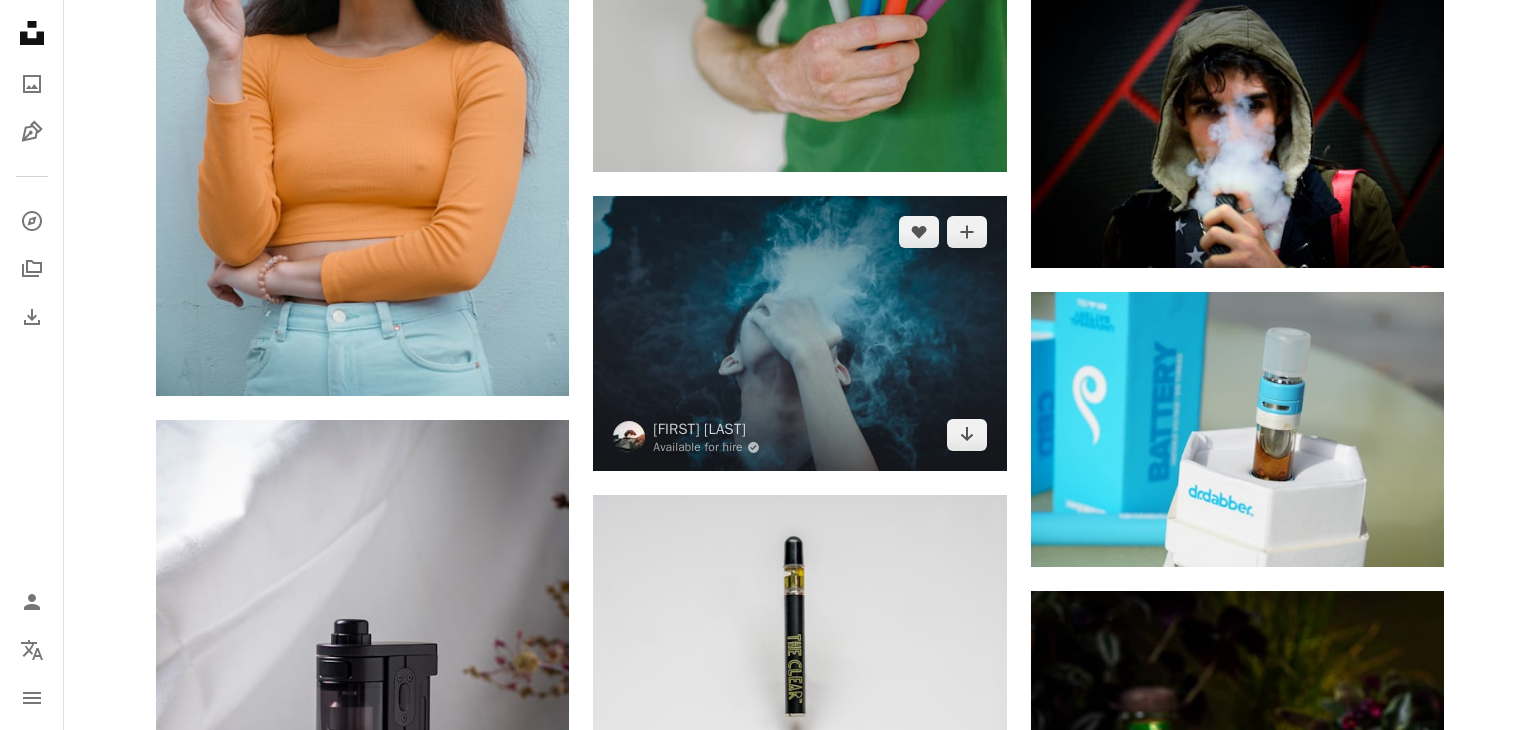 click at bounding box center [799, 333] 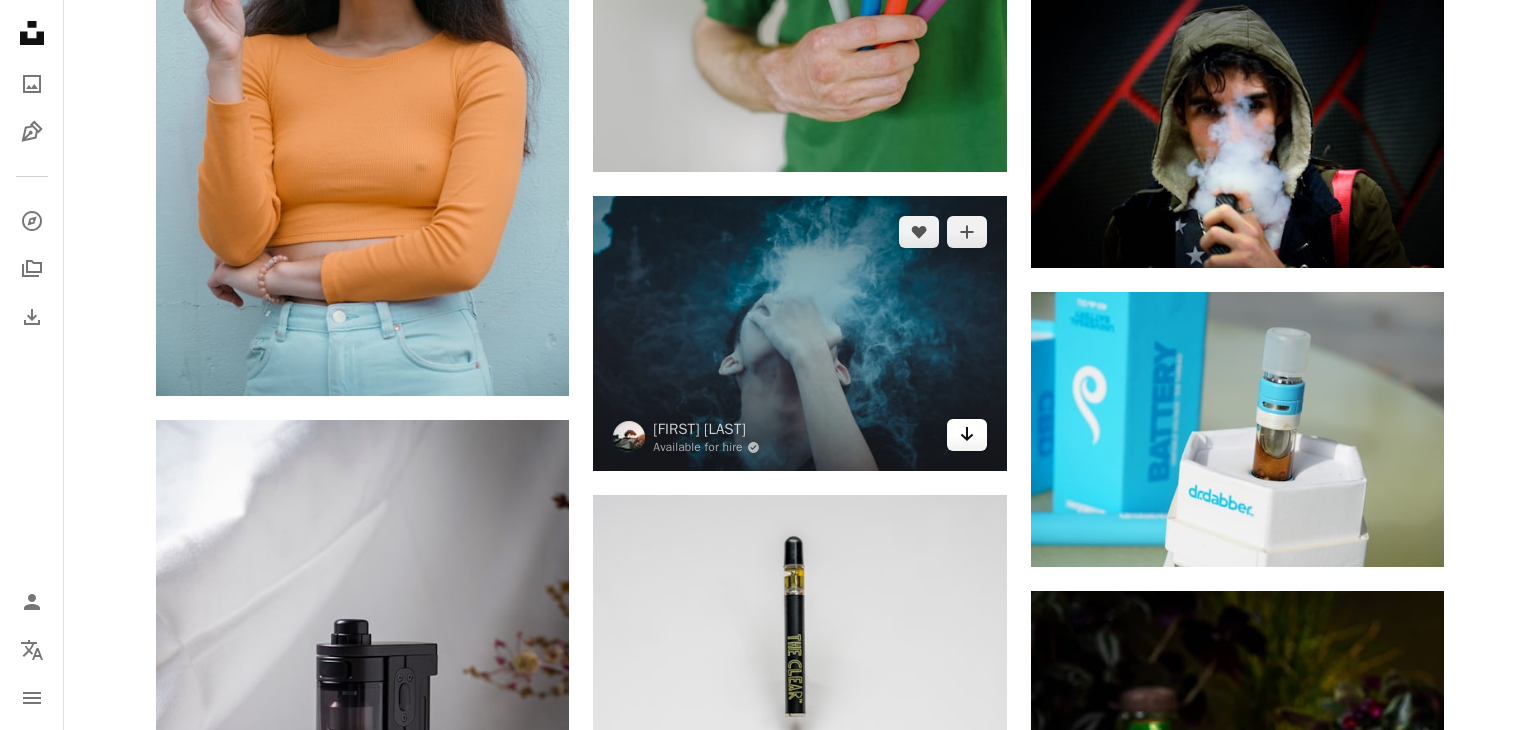 click on "Arrow pointing down" 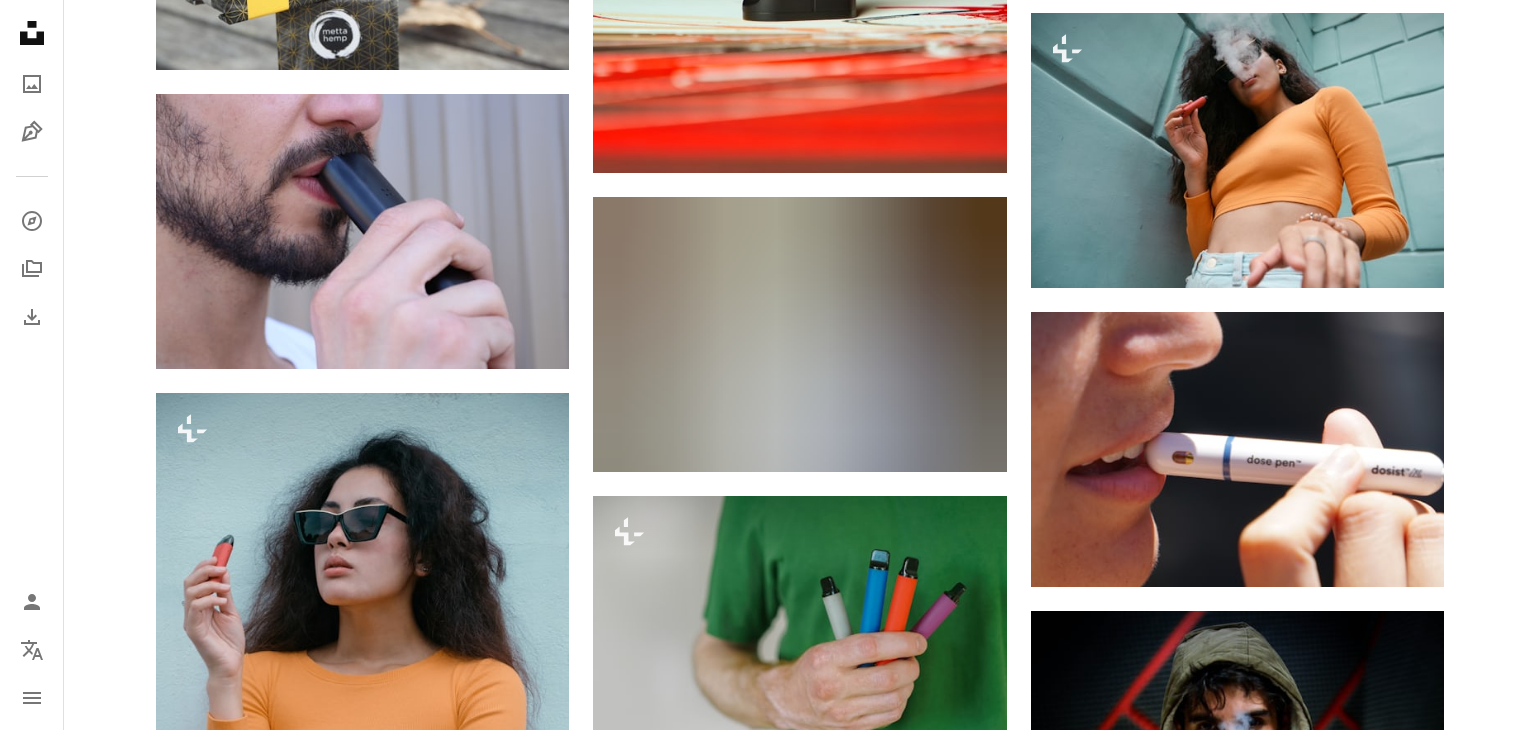 scroll, scrollTop: 5514, scrollLeft: 0, axis: vertical 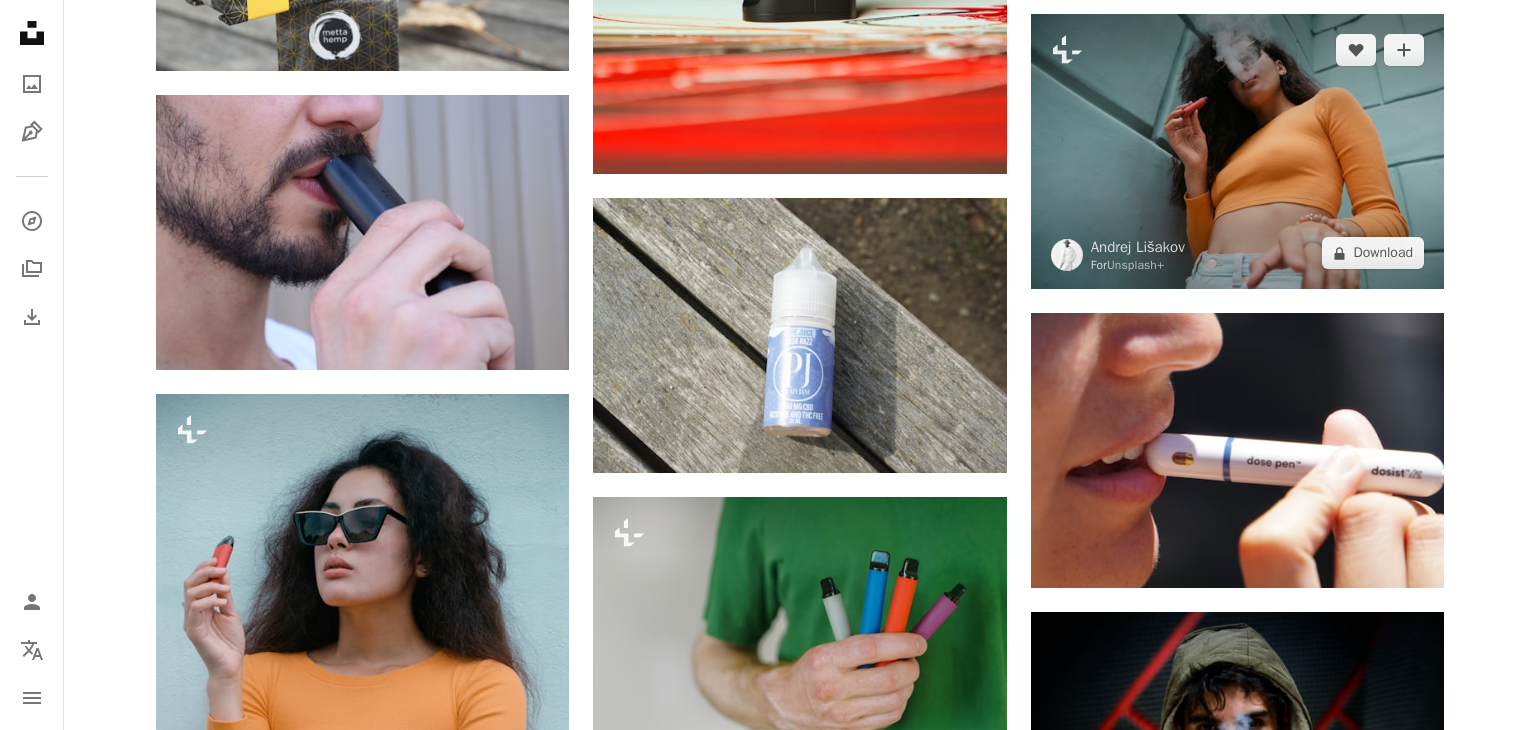 click at bounding box center (1237, 151) 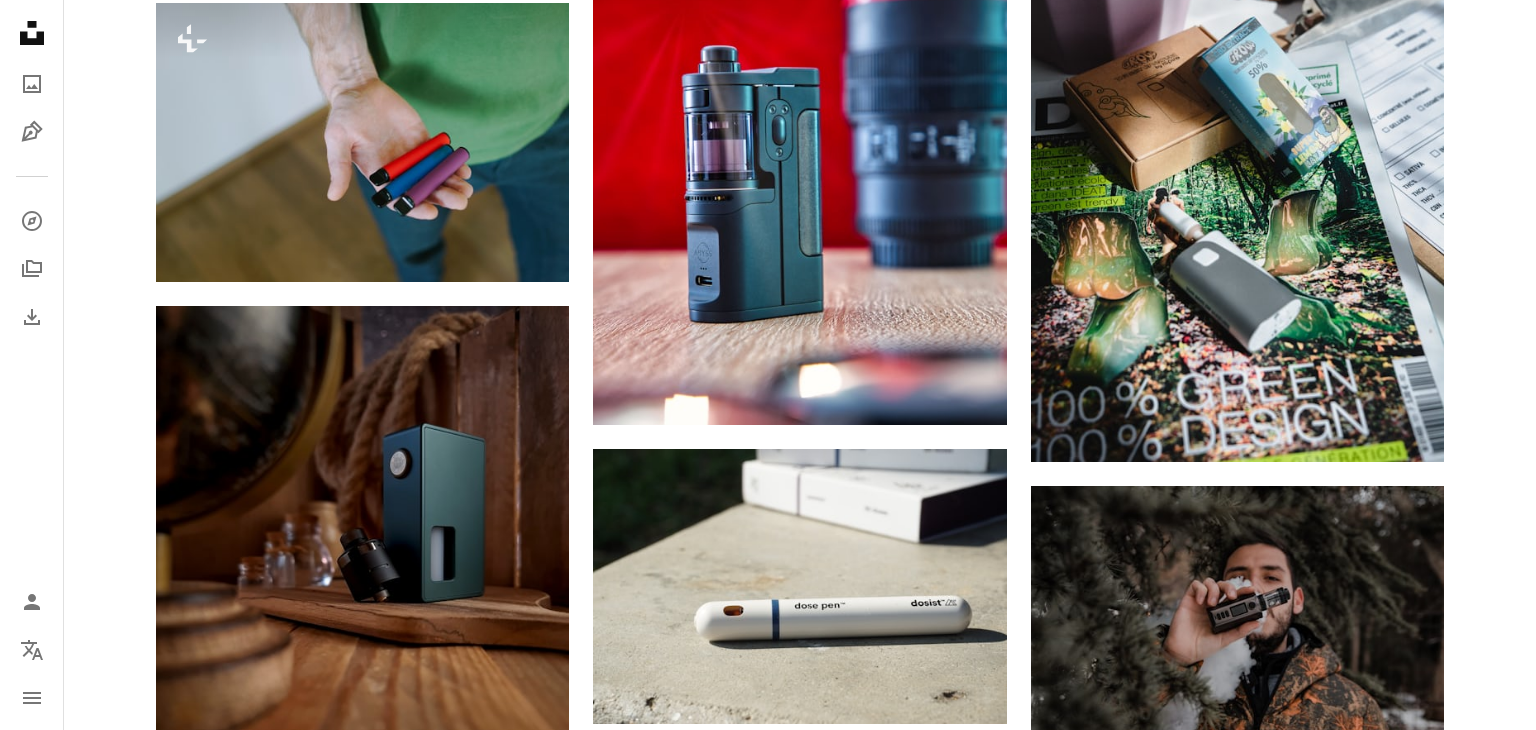 scroll, scrollTop: 3862, scrollLeft: 0, axis: vertical 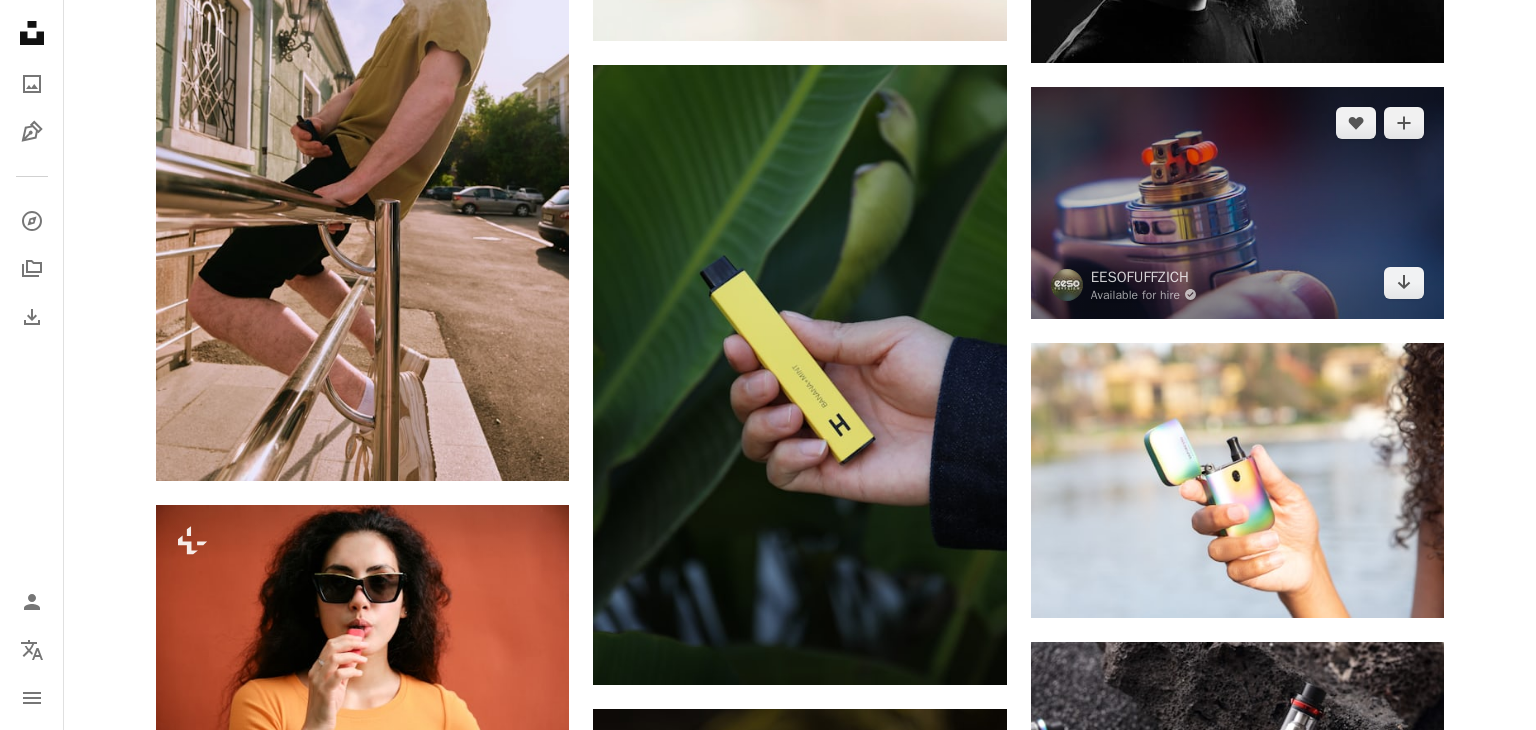 click at bounding box center (1237, 203) 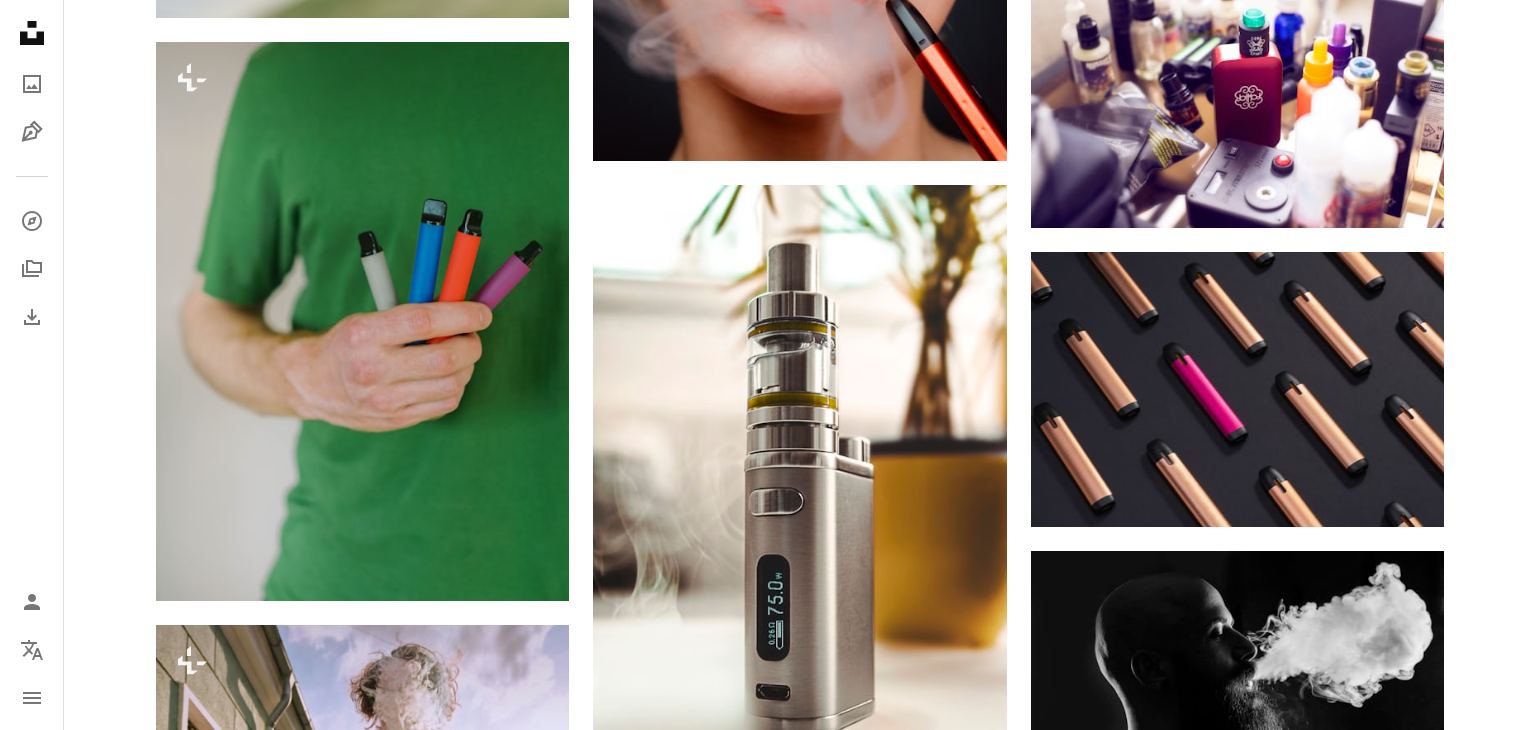 scroll, scrollTop: 1820, scrollLeft: 0, axis: vertical 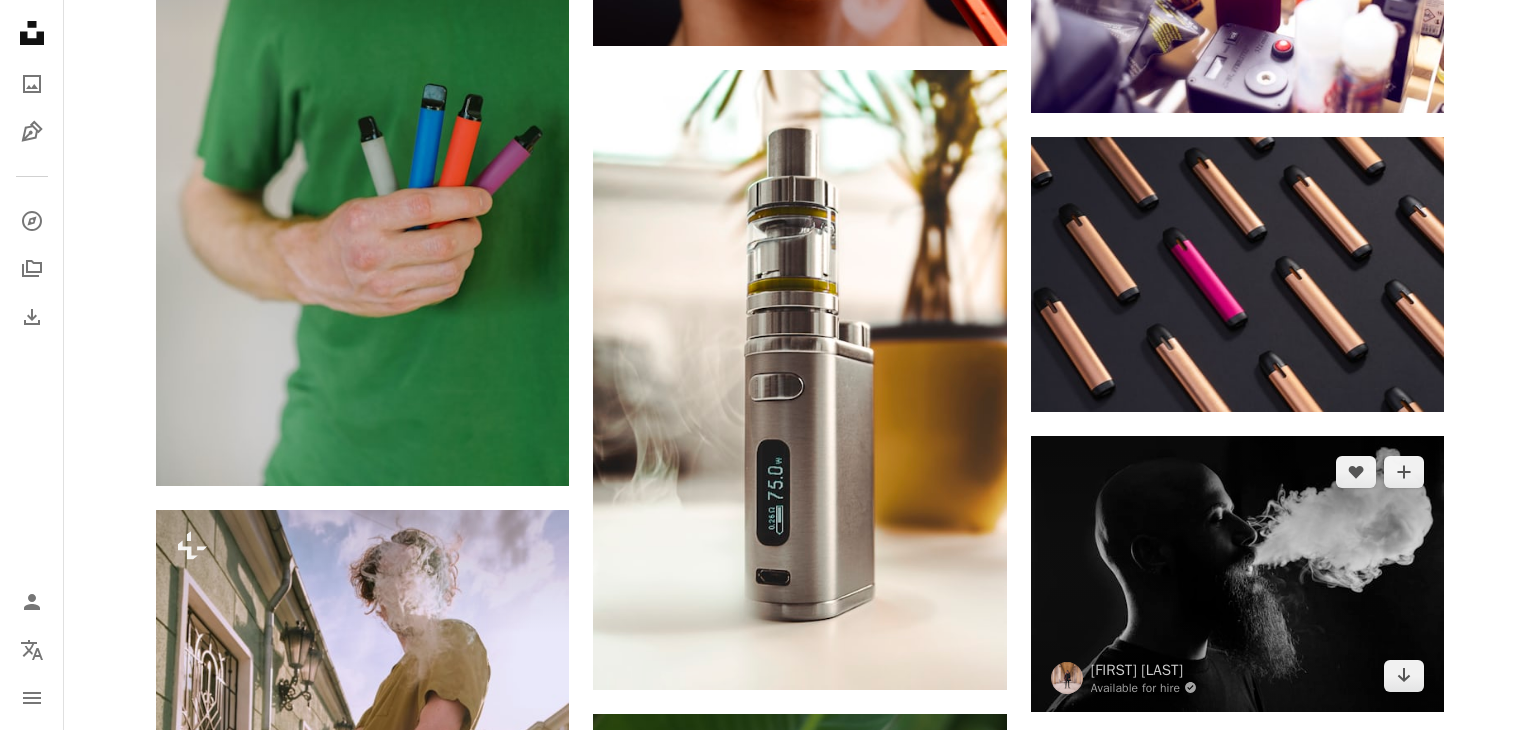 click at bounding box center (1237, 573) 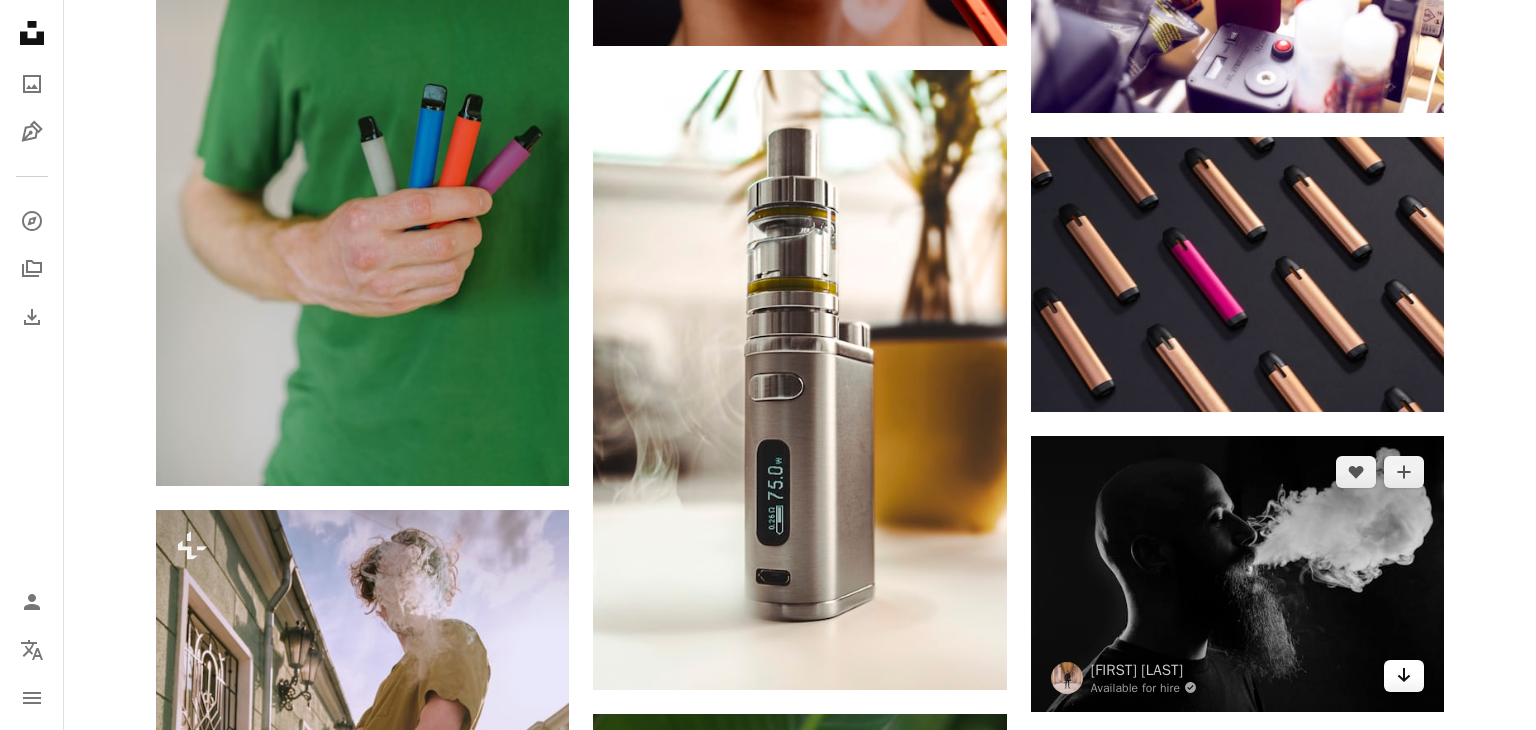 click on "Arrow pointing down" at bounding box center (1404, 676) 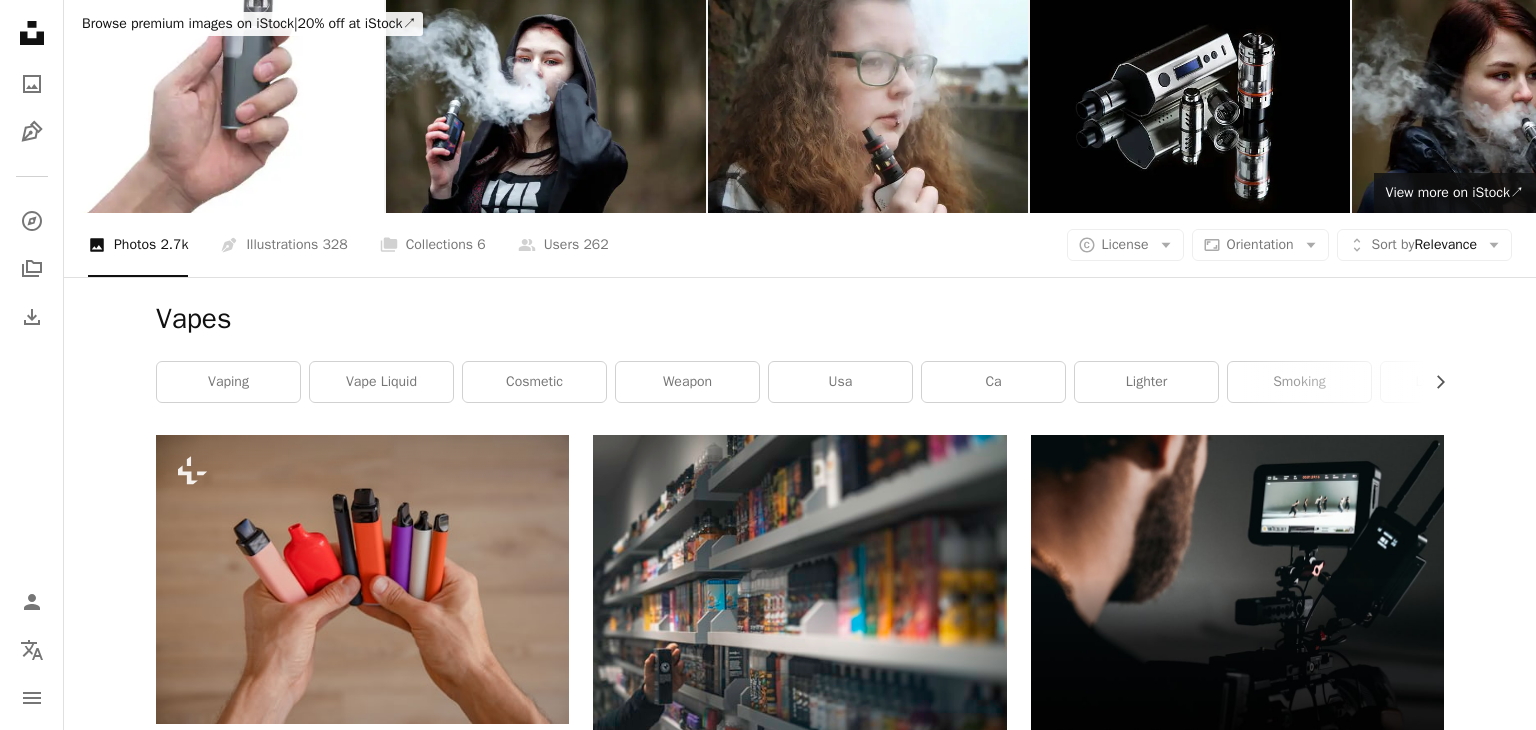scroll, scrollTop: 0, scrollLeft: 0, axis: both 